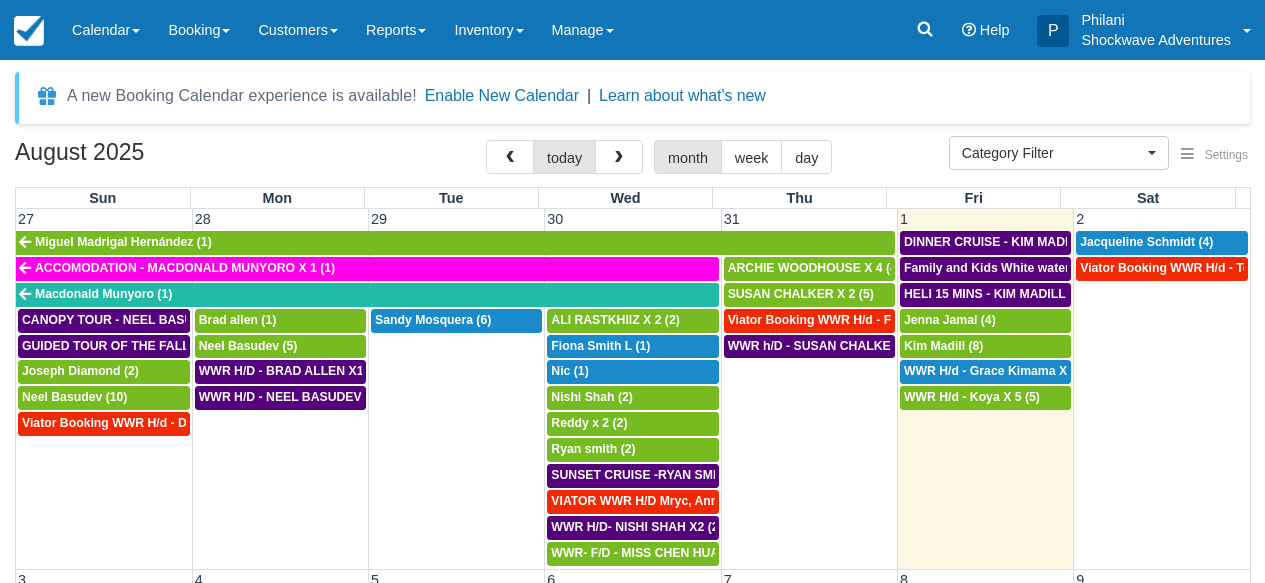 select 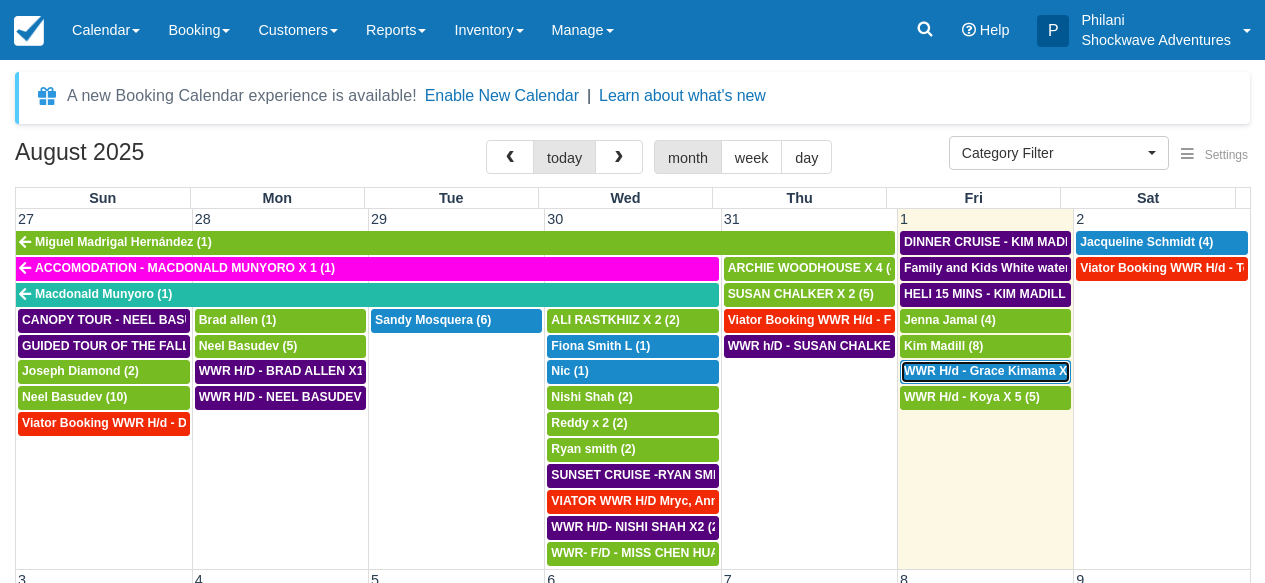 click on "WWR H/d - Grace Kimama X2 (2)" at bounding box center [998, 371] 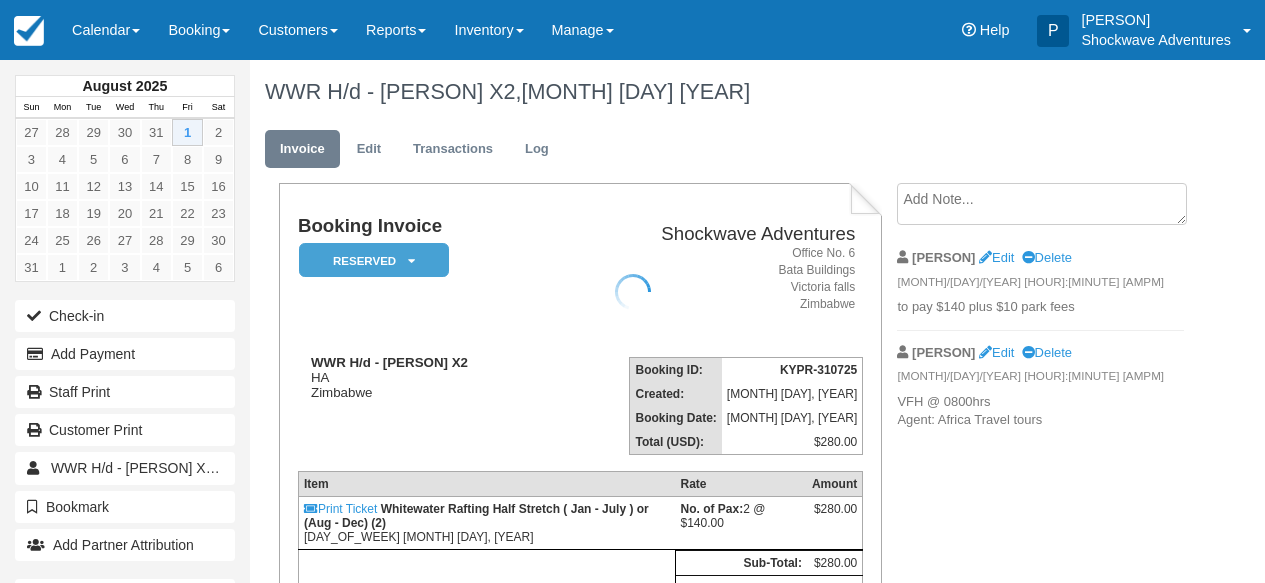 click at bounding box center (632, 291) 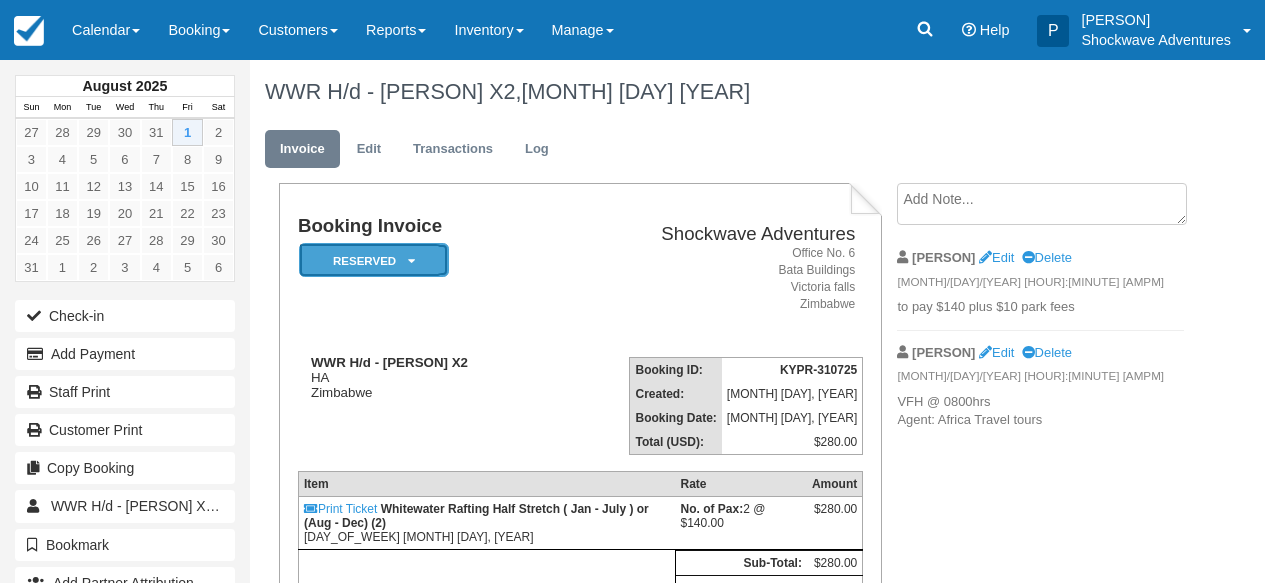 click on "Reserved" at bounding box center [374, 260] 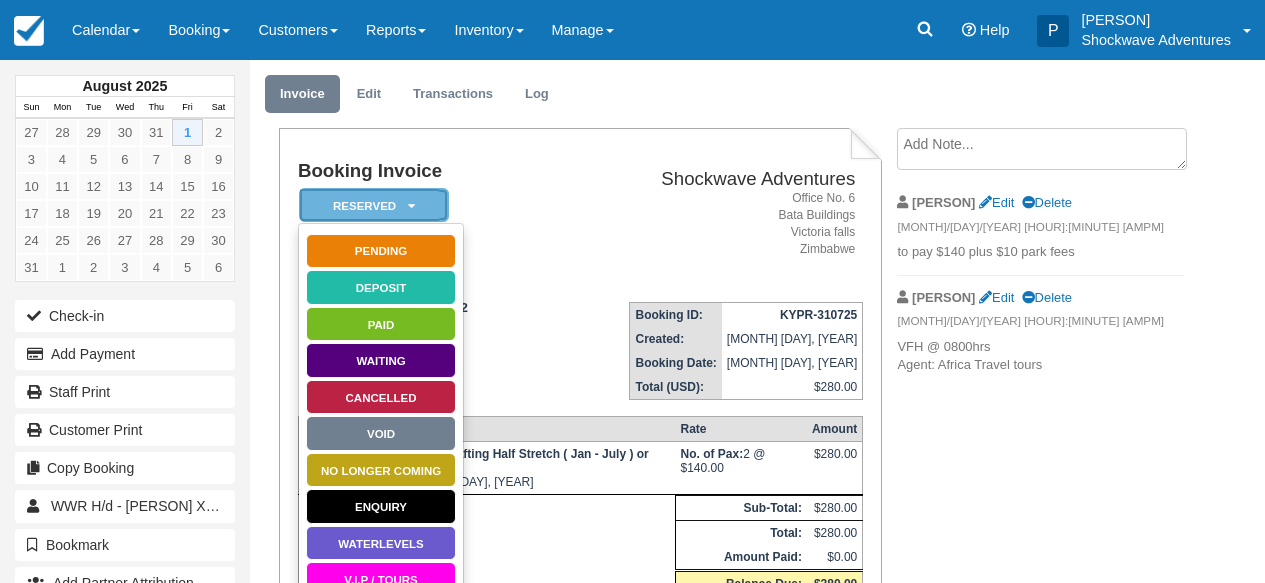 scroll, scrollTop: 64, scrollLeft: 0, axis: vertical 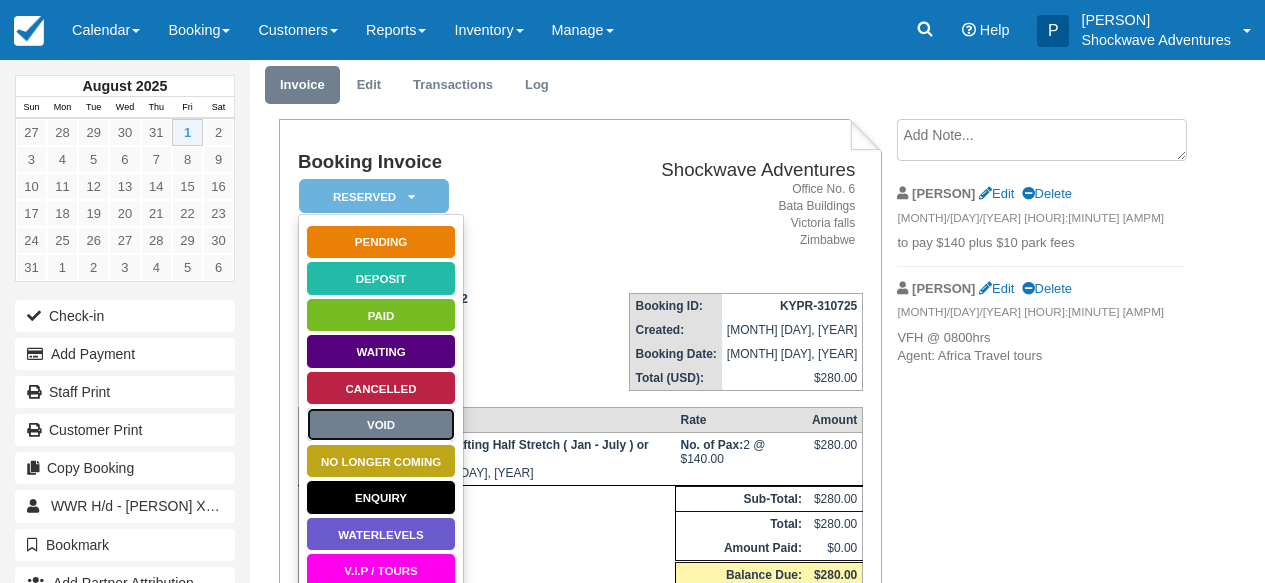 click on "Void" at bounding box center (381, 424) 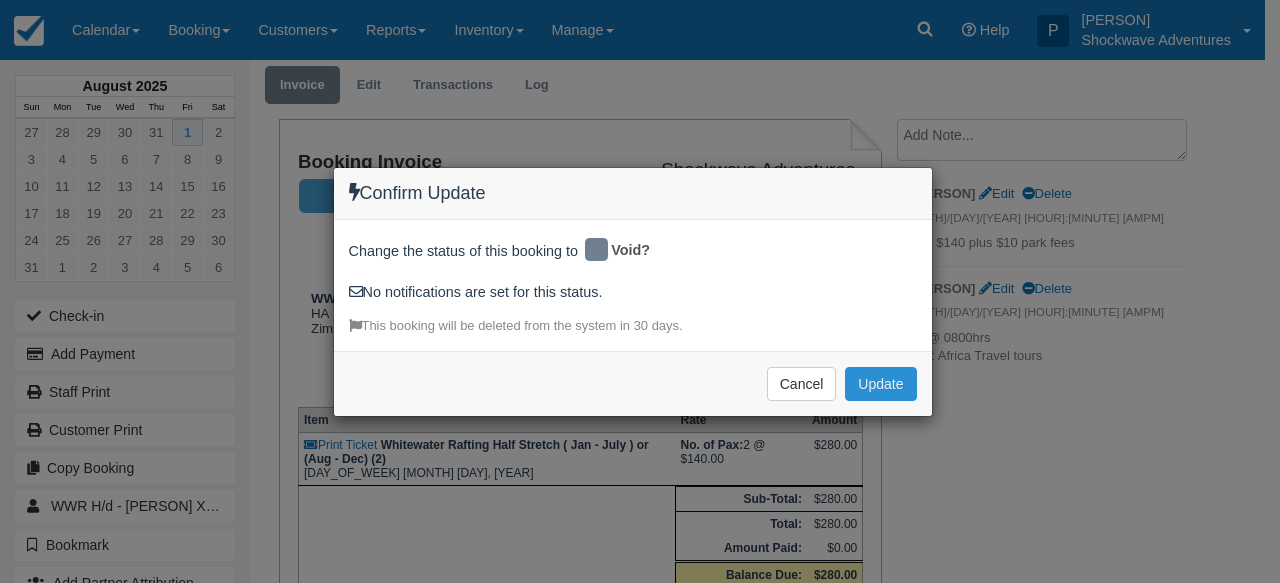 click on "Update" at bounding box center [880, 384] 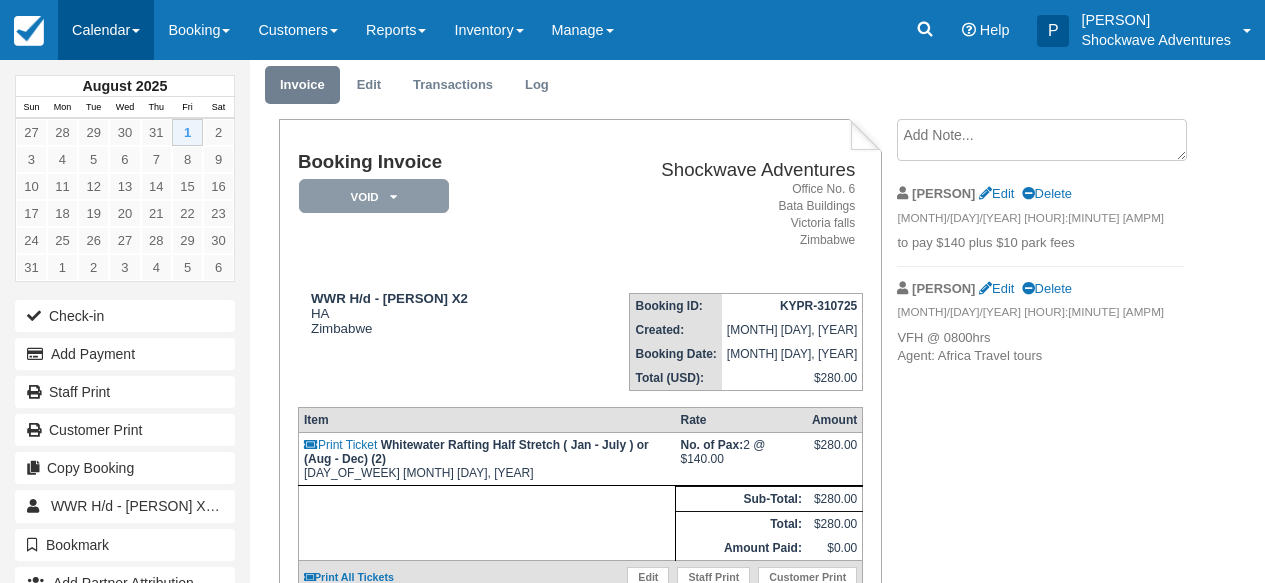 click on "Calendar" at bounding box center [106, 30] 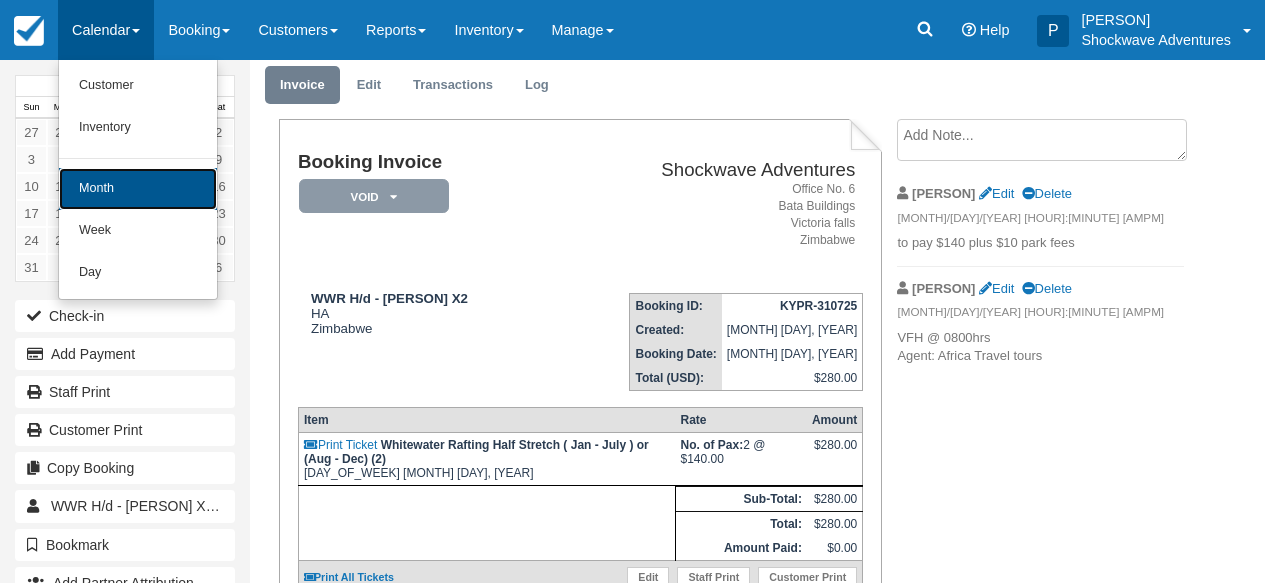 click on "Month" at bounding box center [138, 189] 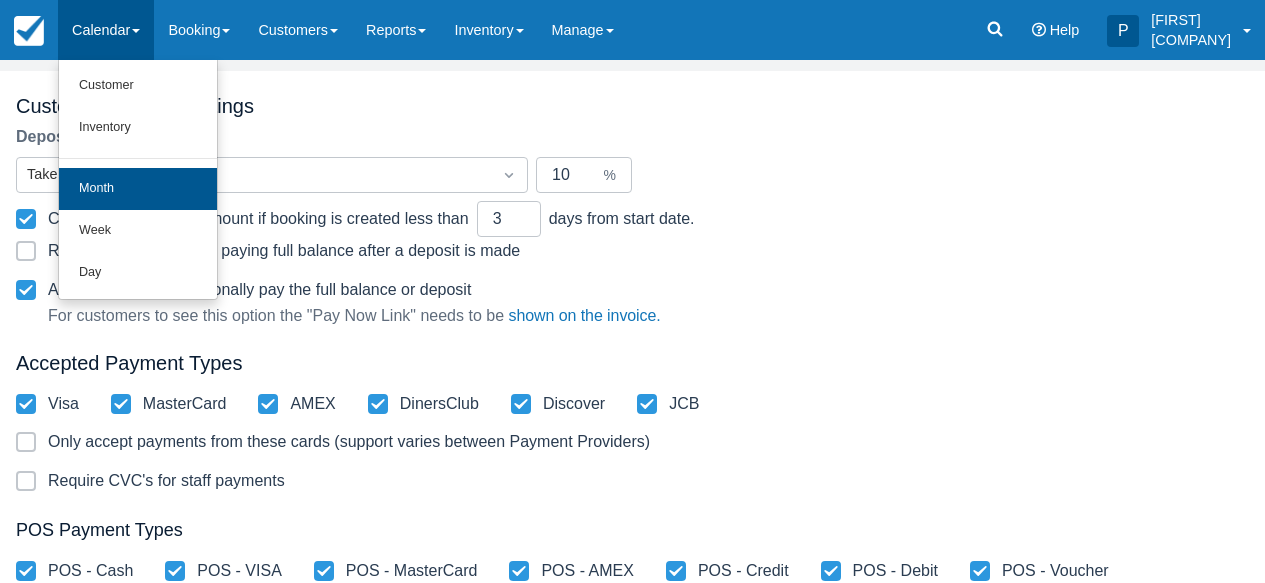 scroll, scrollTop: 183, scrollLeft: 0, axis: vertical 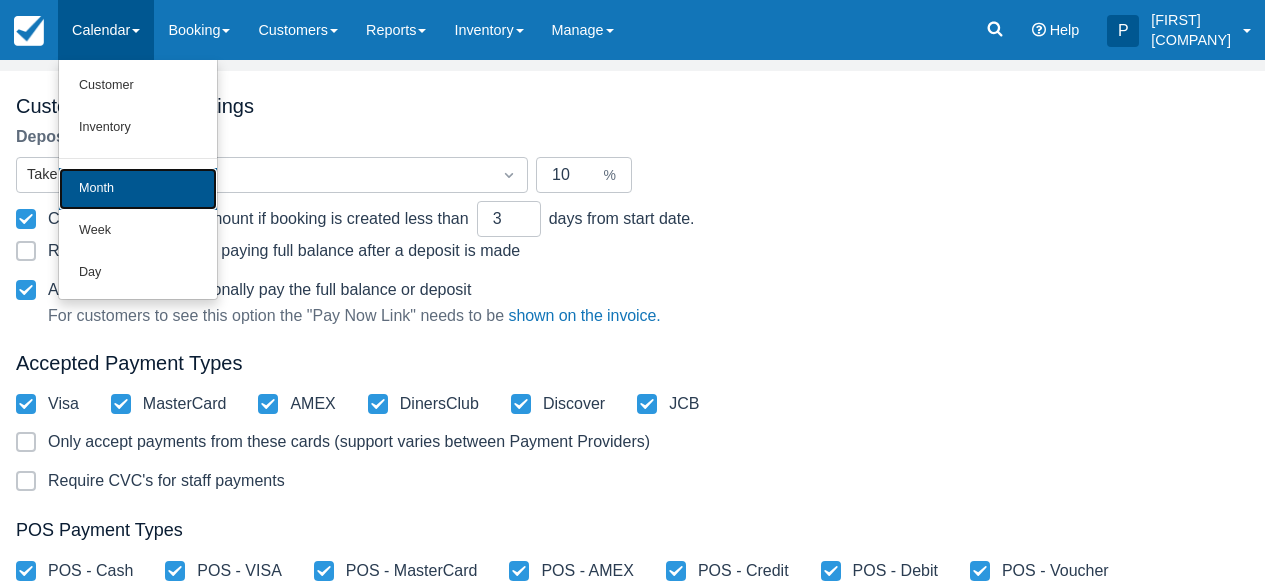 click on "Month" at bounding box center (138, 189) 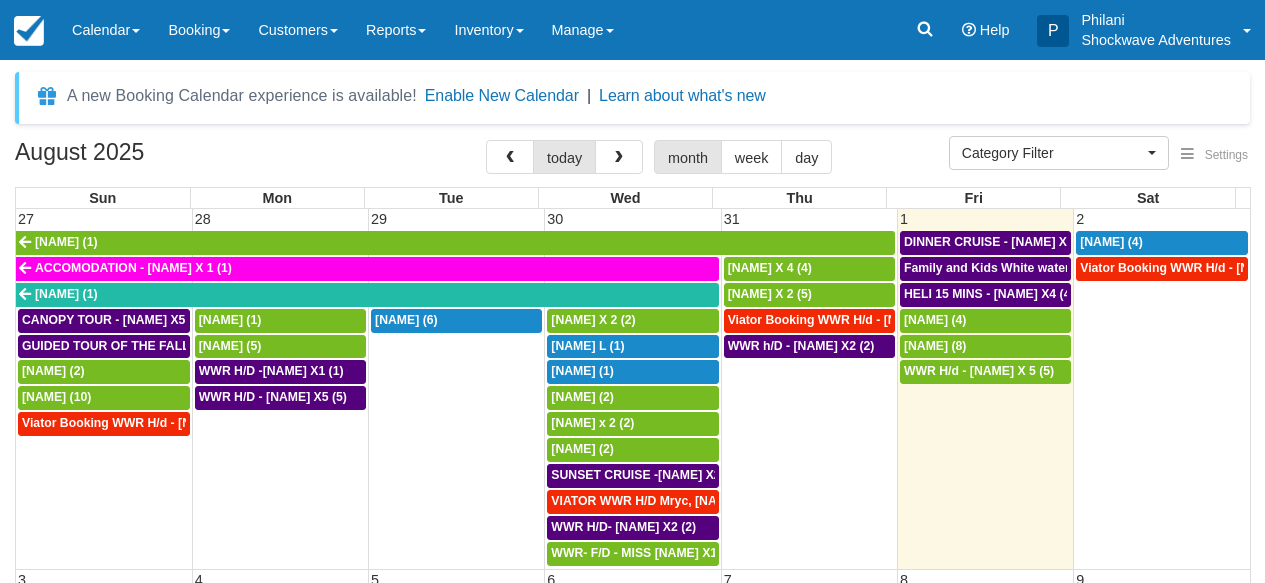 select 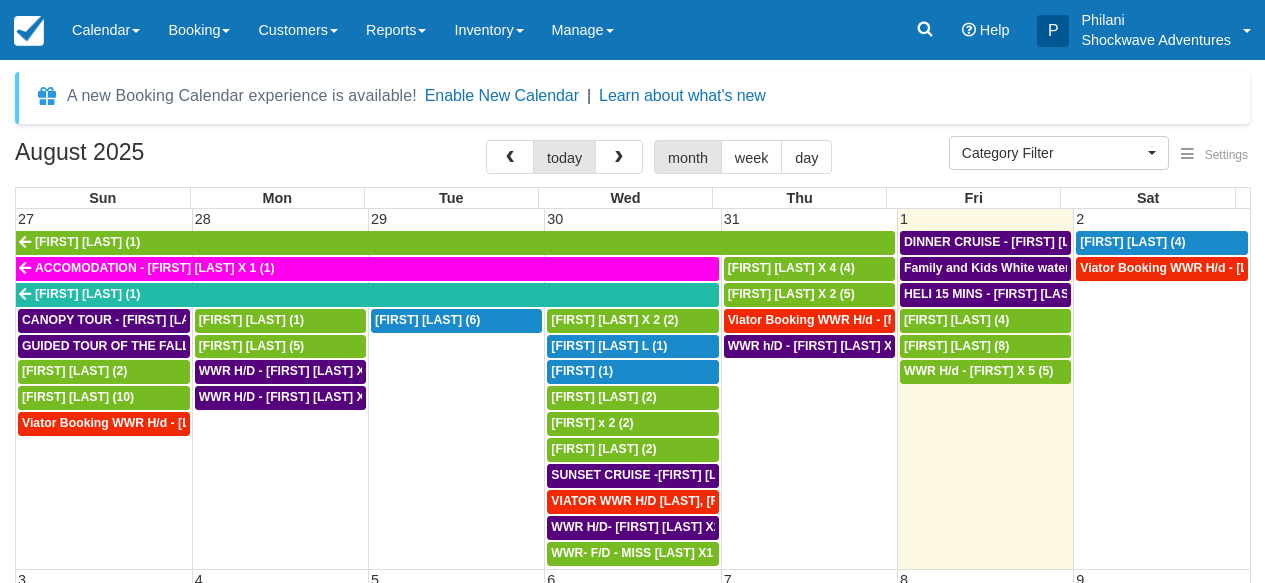 select 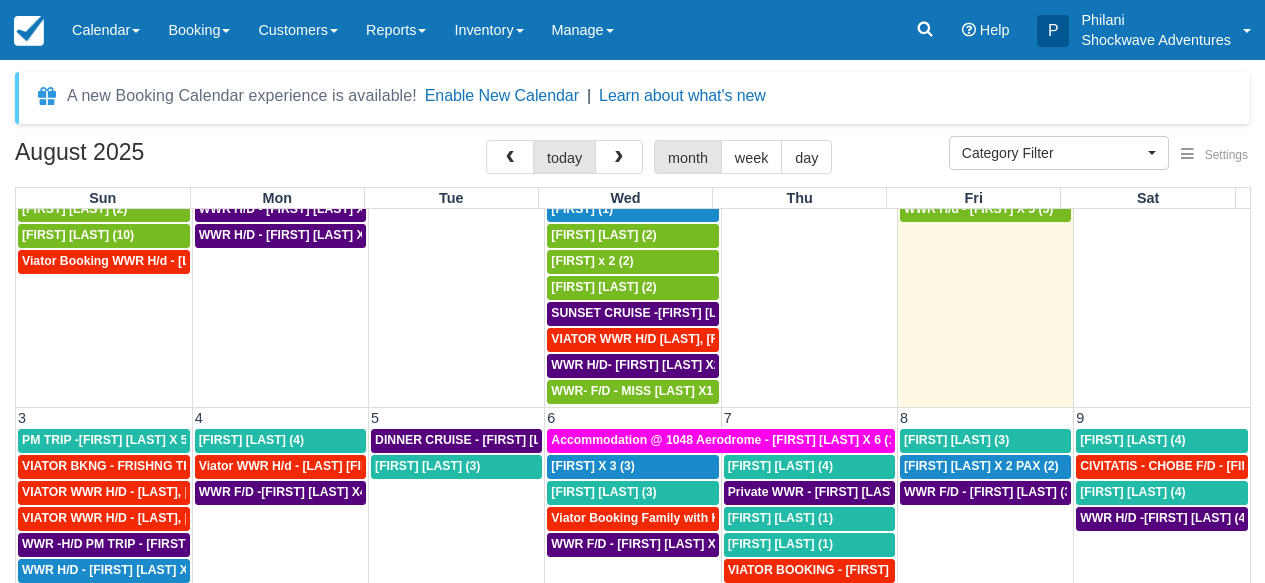 scroll, scrollTop: 0, scrollLeft: 0, axis: both 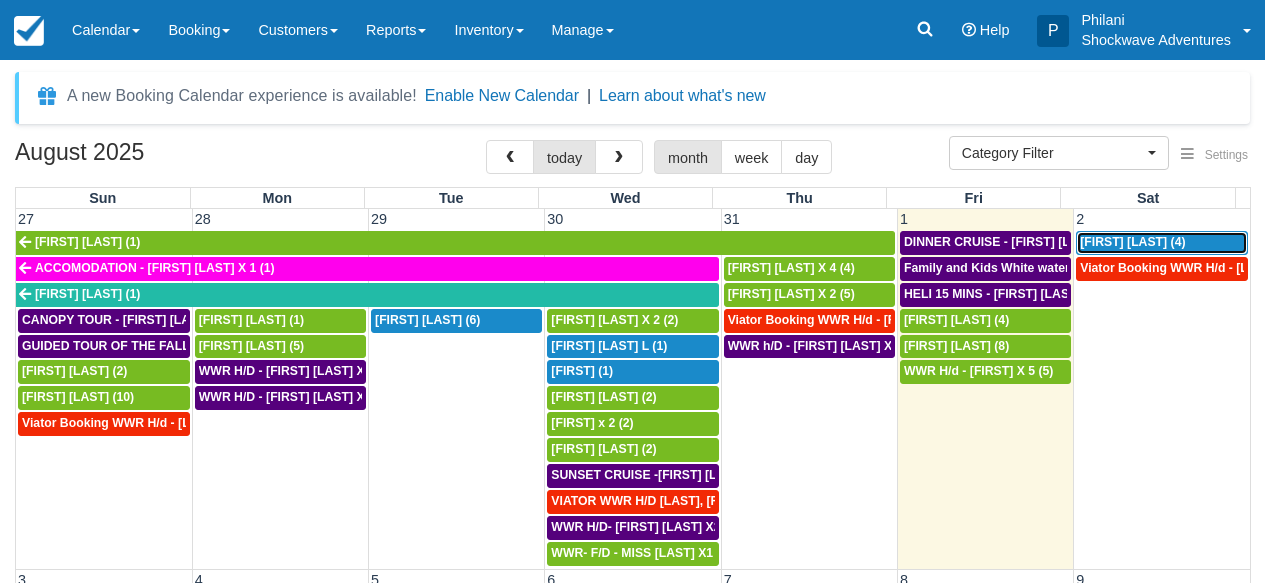 click on "Jacqueline Schmidt (4)" at bounding box center [1132, 242] 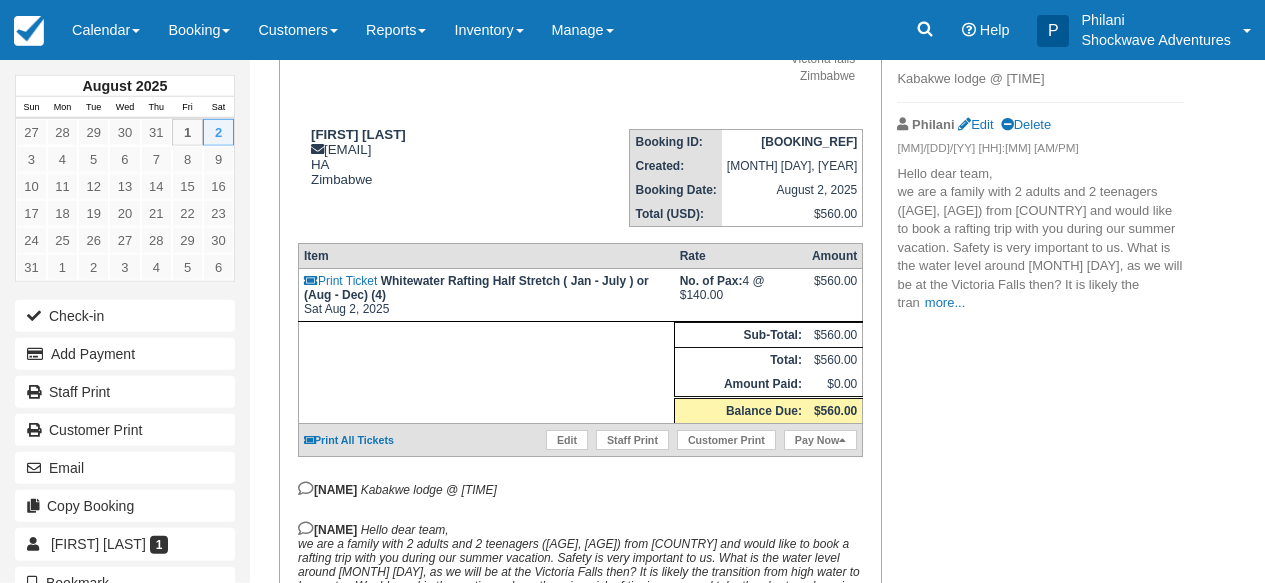scroll, scrollTop: 224, scrollLeft: 0, axis: vertical 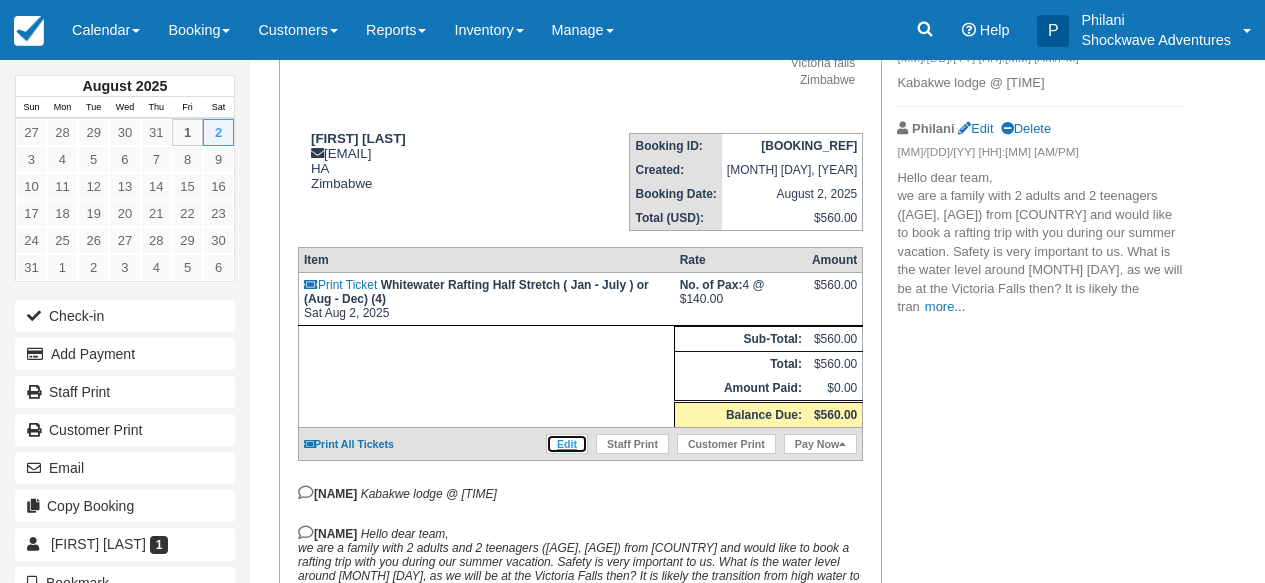 click on "Edit" at bounding box center (567, 444) 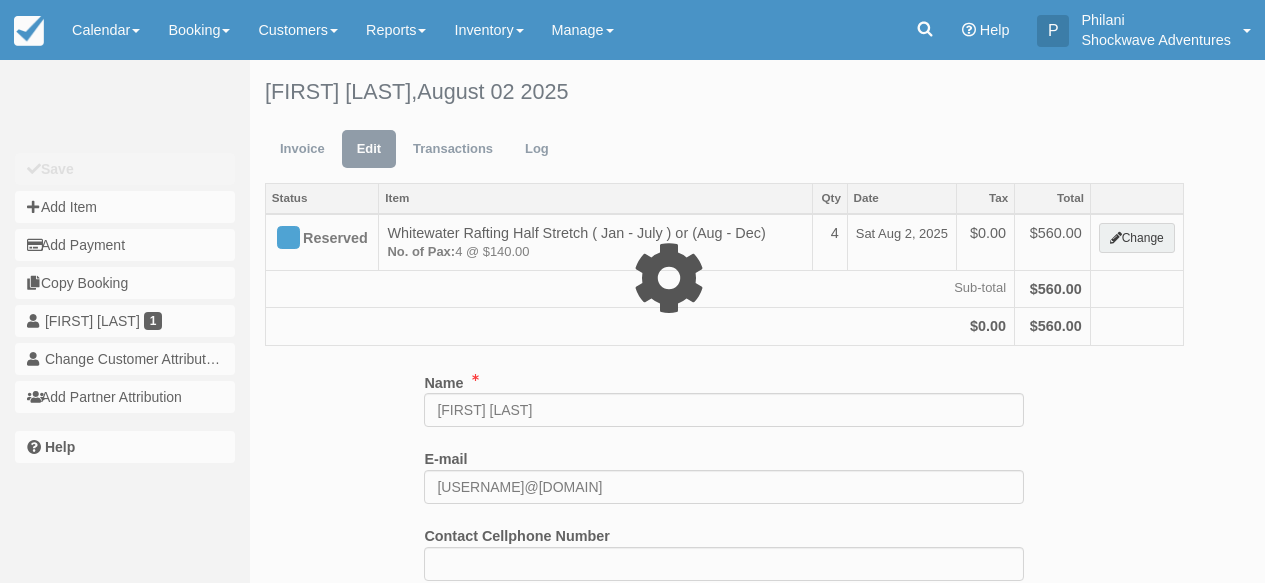 click at bounding box center [632, 291] 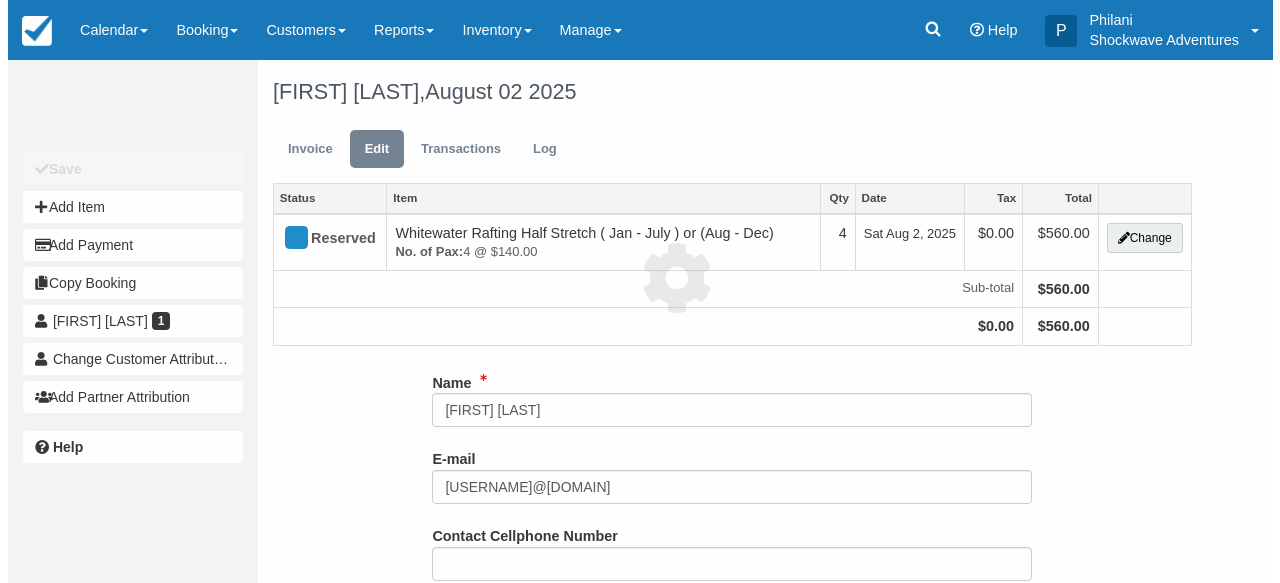 scroll, scrollTop: 0, scrollLeft: 0, axis: both 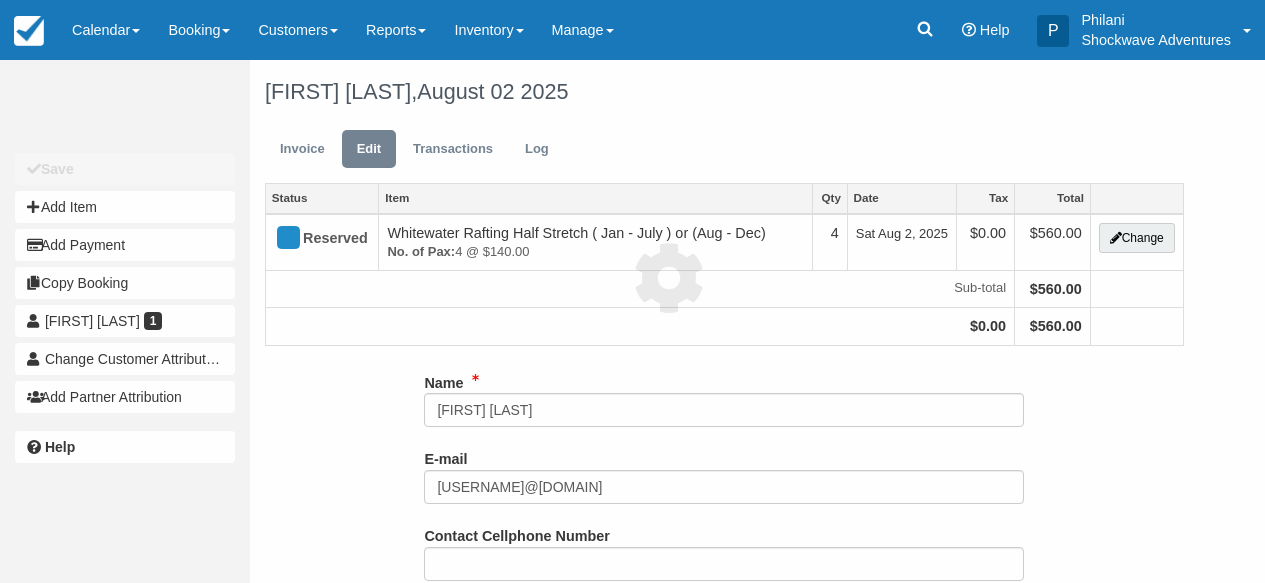 type on "560.00" 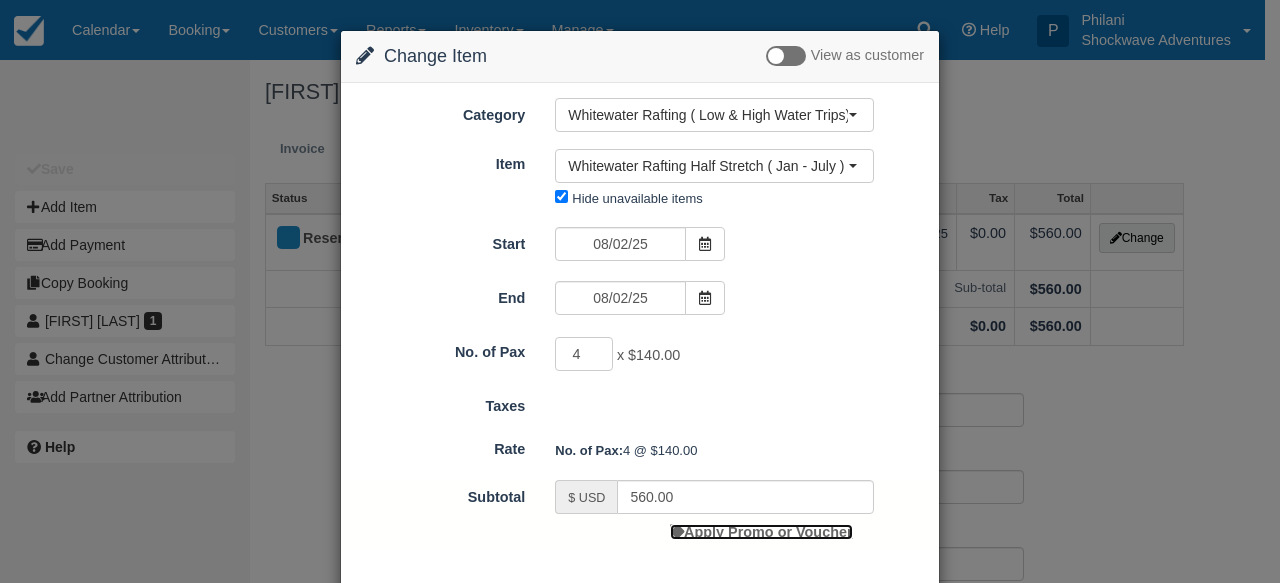 click on "Apply Promo or Voucher" at bounding box center (761, 532) 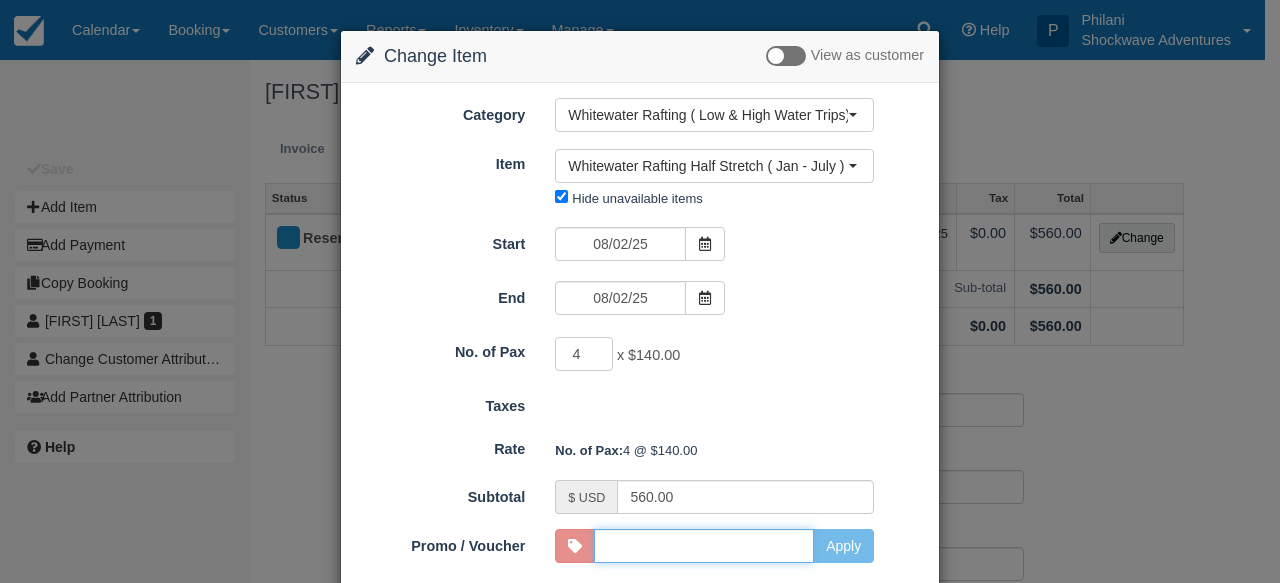 click on "Promo / Voucher" at bounding box center [704, 546] 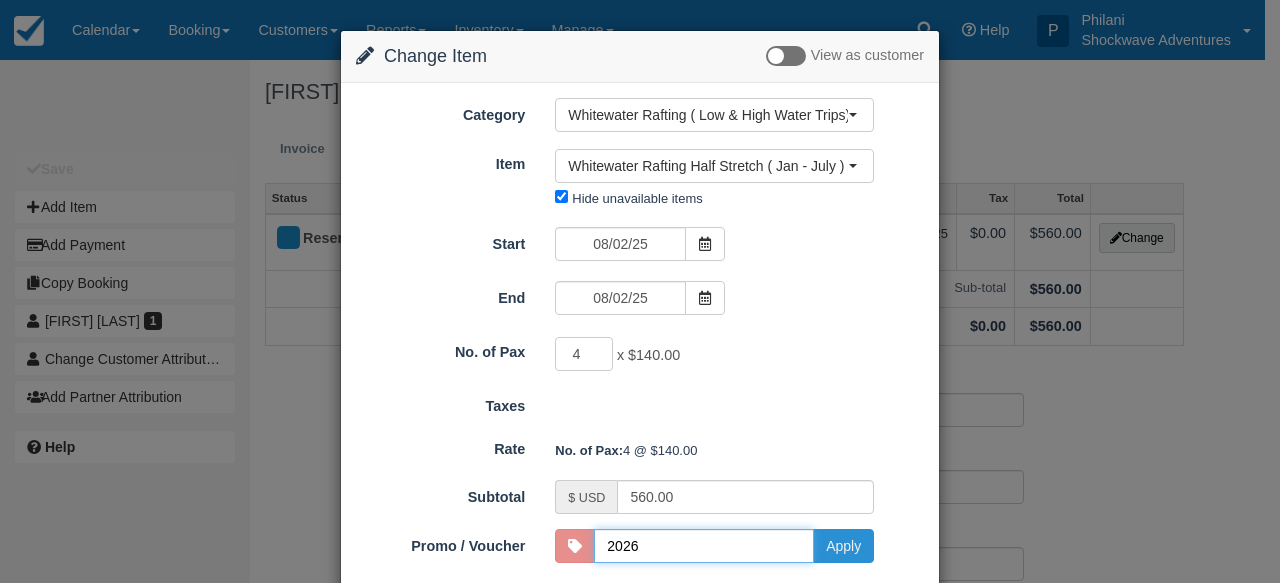 type on "2026" 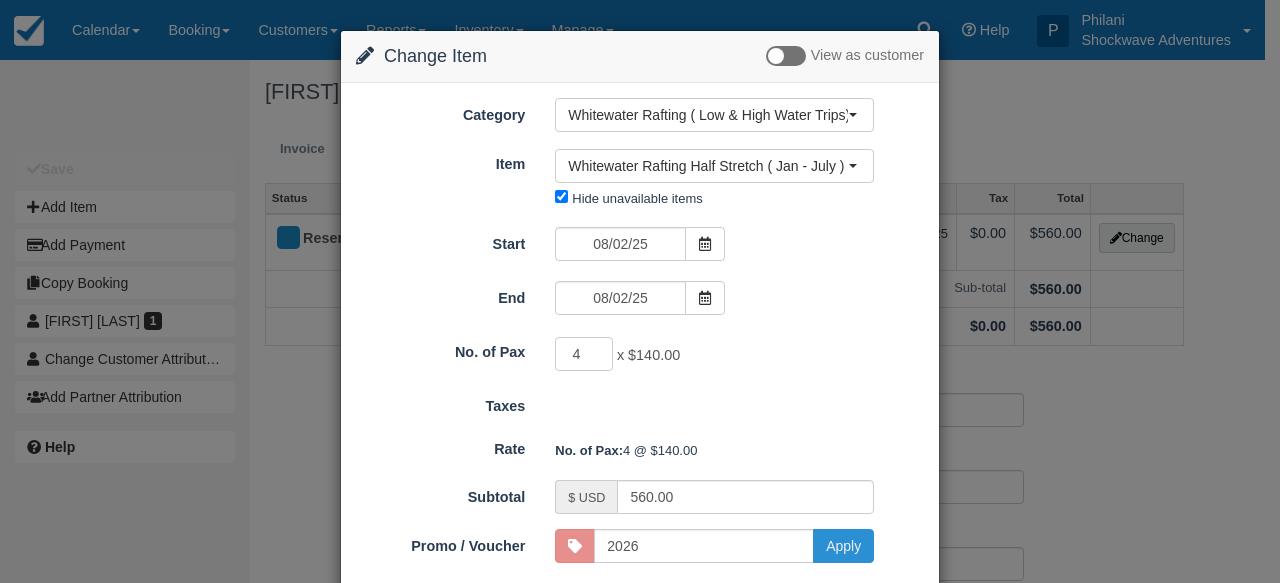 click on "Apply" at bounding box center [843, 546] 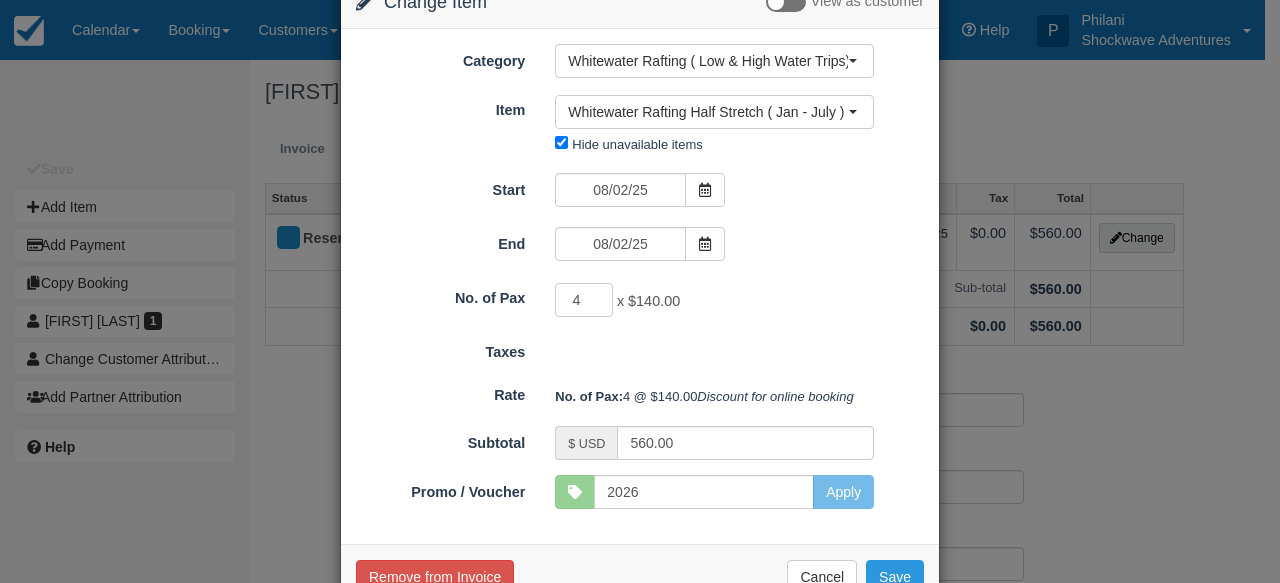 scroll, scrollTop: 143, scrollLeft: 0, axis: vertical 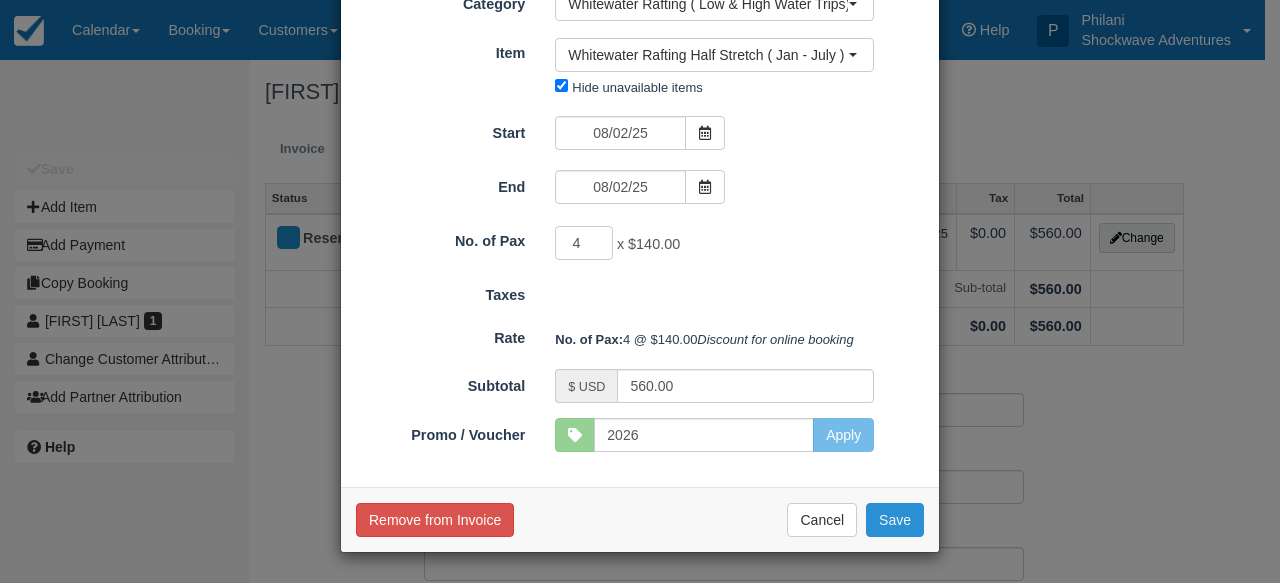 click on "Save" at bounding box center [895, 520] 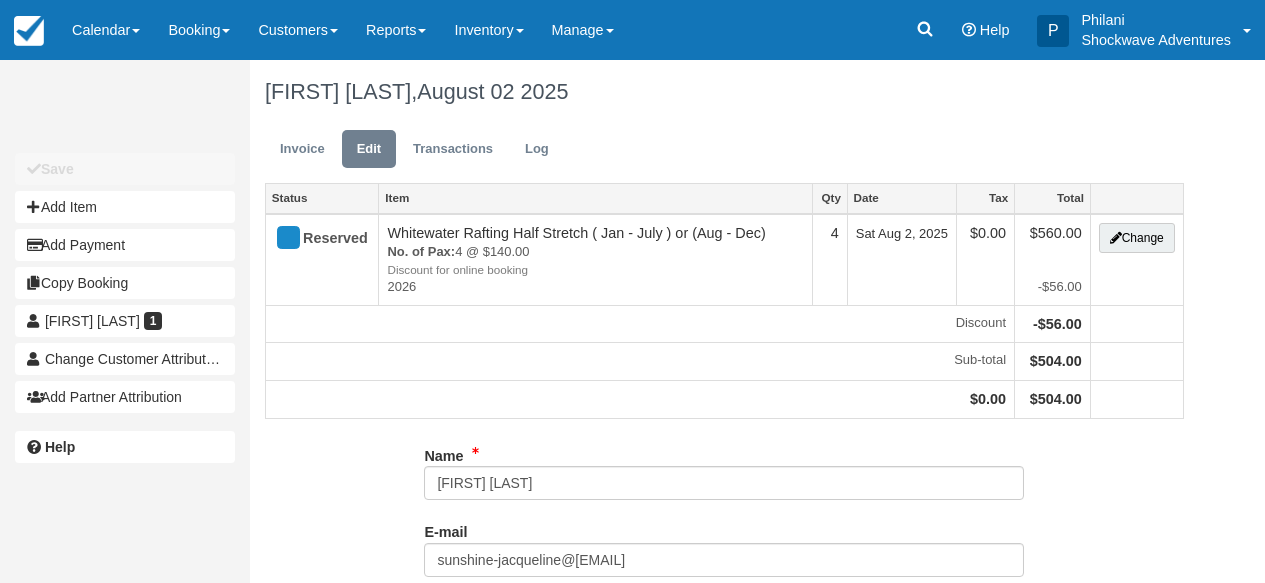 scroll, scrollTop: 0, scrollLeft: 0, axis: both 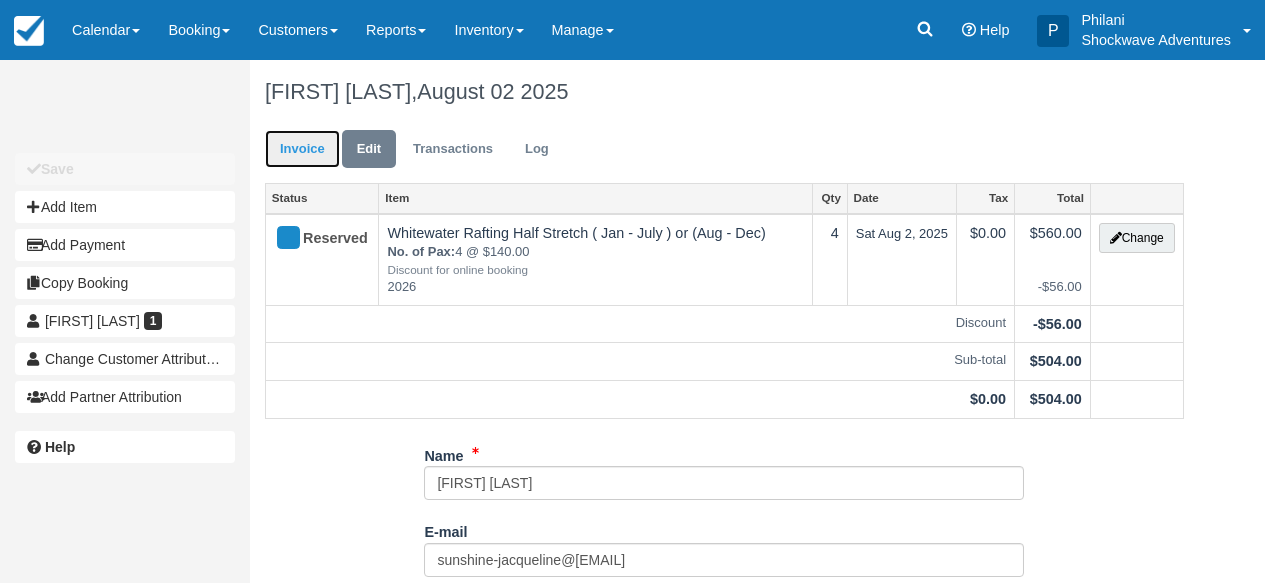 click on "Invoice" at bounding box center [302, 149] 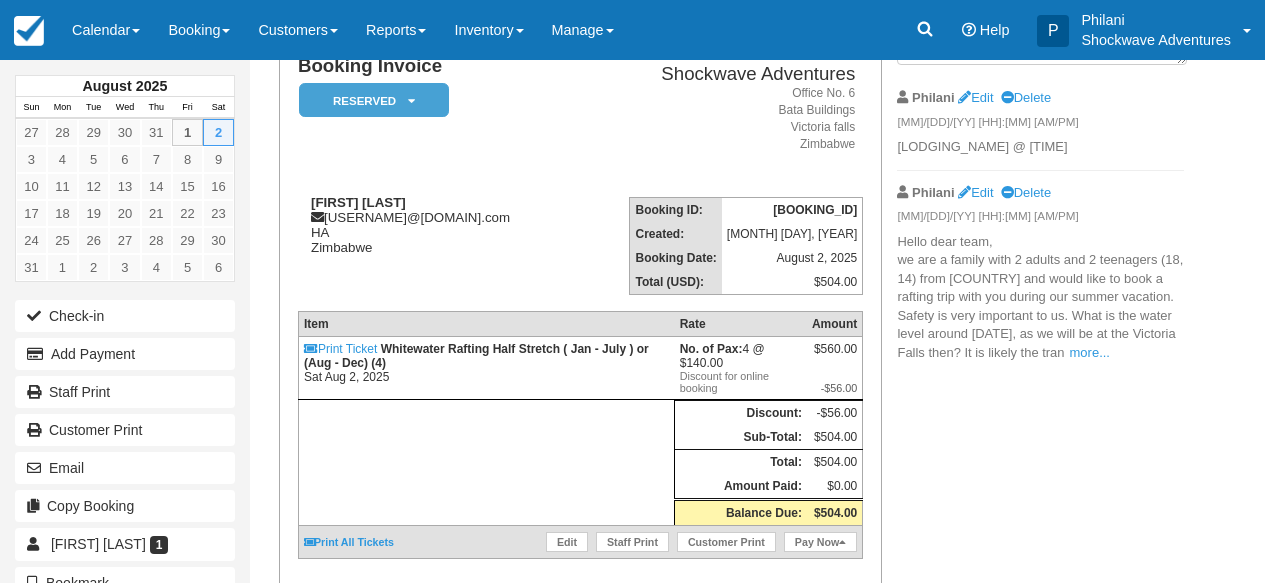 scroll, scrollTop: 160, scrollLeft: 0, axis: vertical 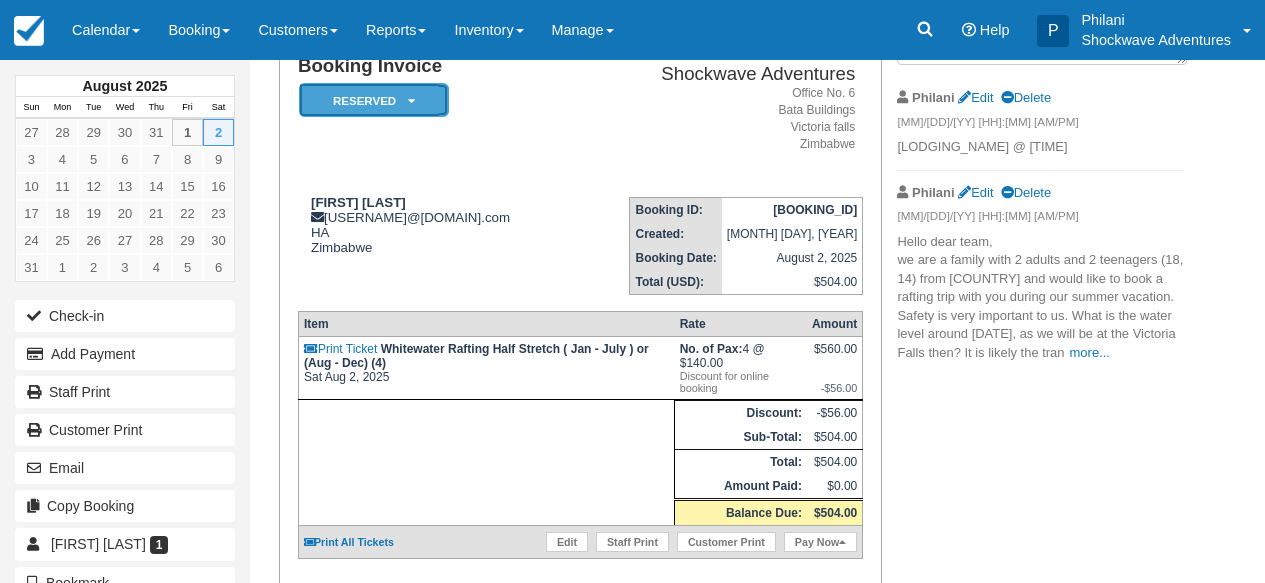 click on "Reserved" at bounding box center [374, 100] 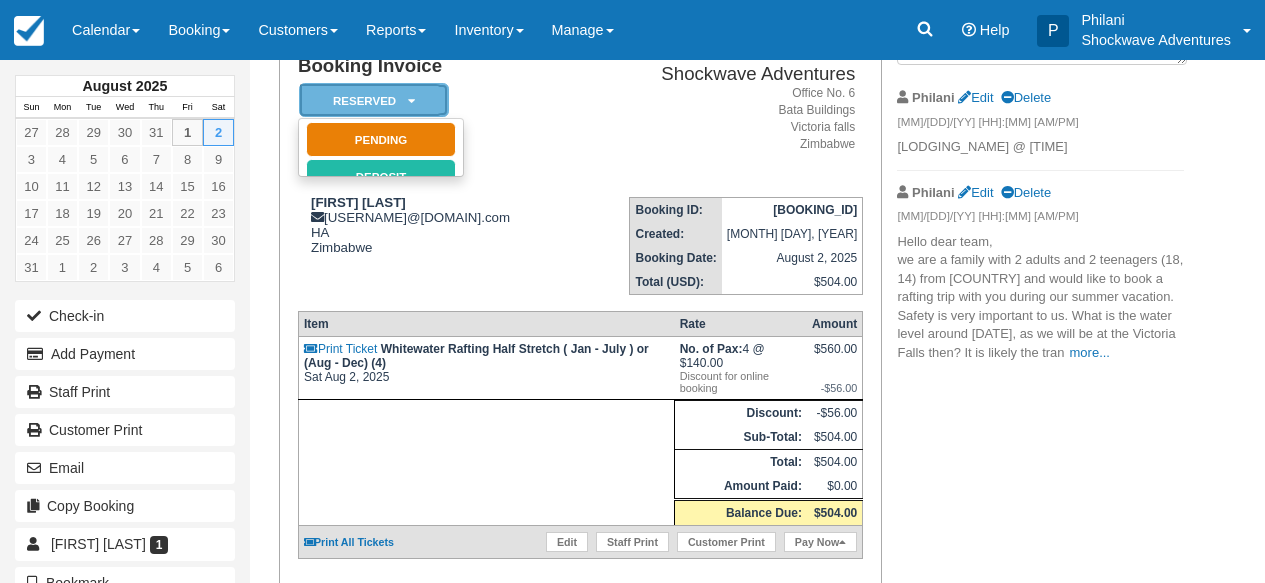 scroll, scrollTop: 0, scrollLeft: 0, axis: both 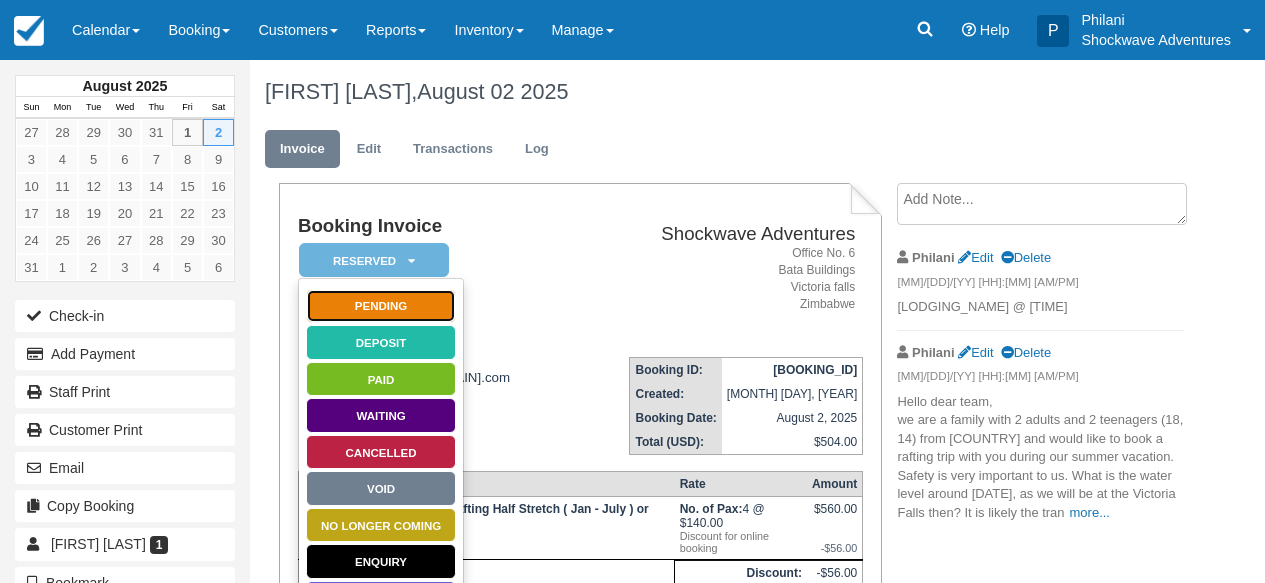 click on "Pending" at bounding box center (381, 306) 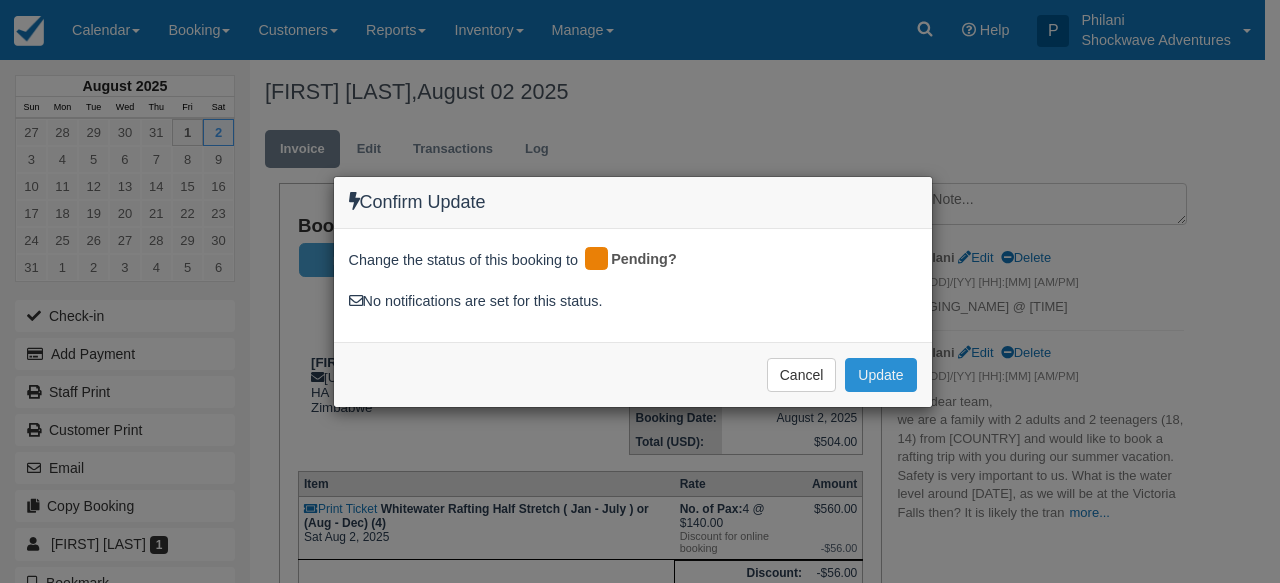 drag, startPoint x: 894, startPoint y: 379, endPoint x: 906, endPoint y: 381, distance: 12.165525 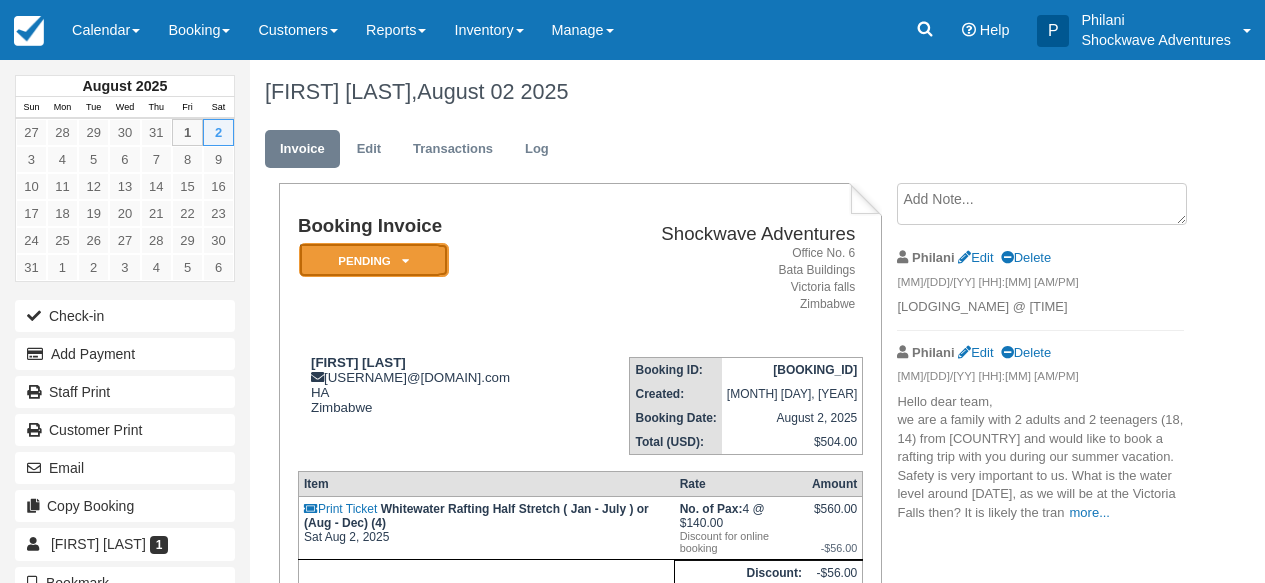 click on "Pending" at bounding box center (374, 260) 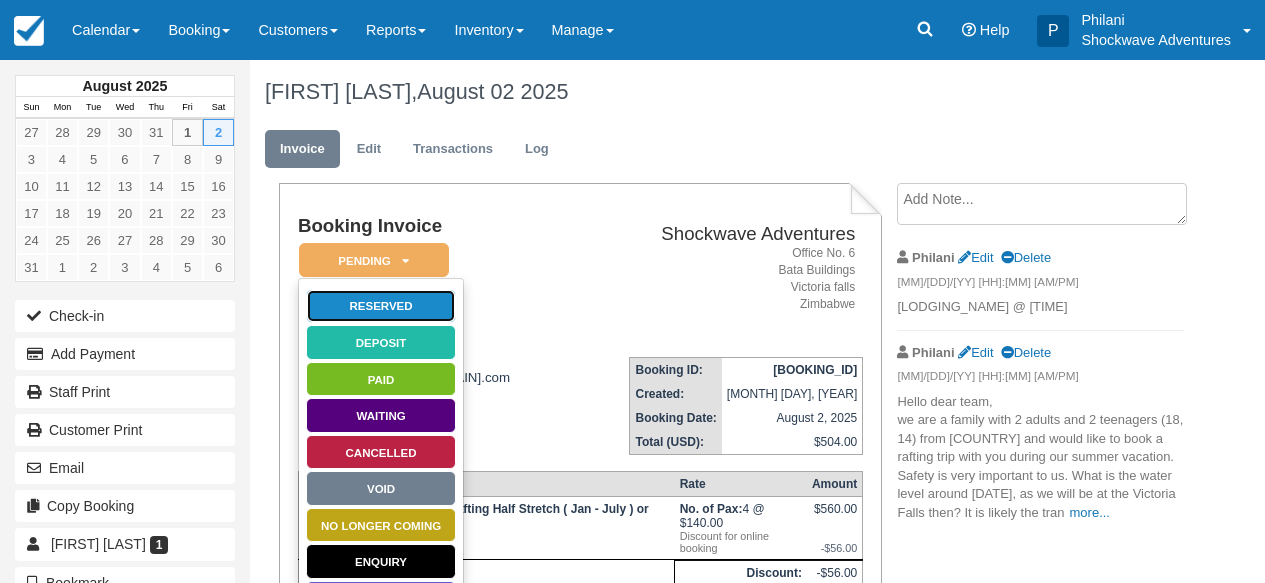 click on "Reserved" at bounding box center [381, 306] 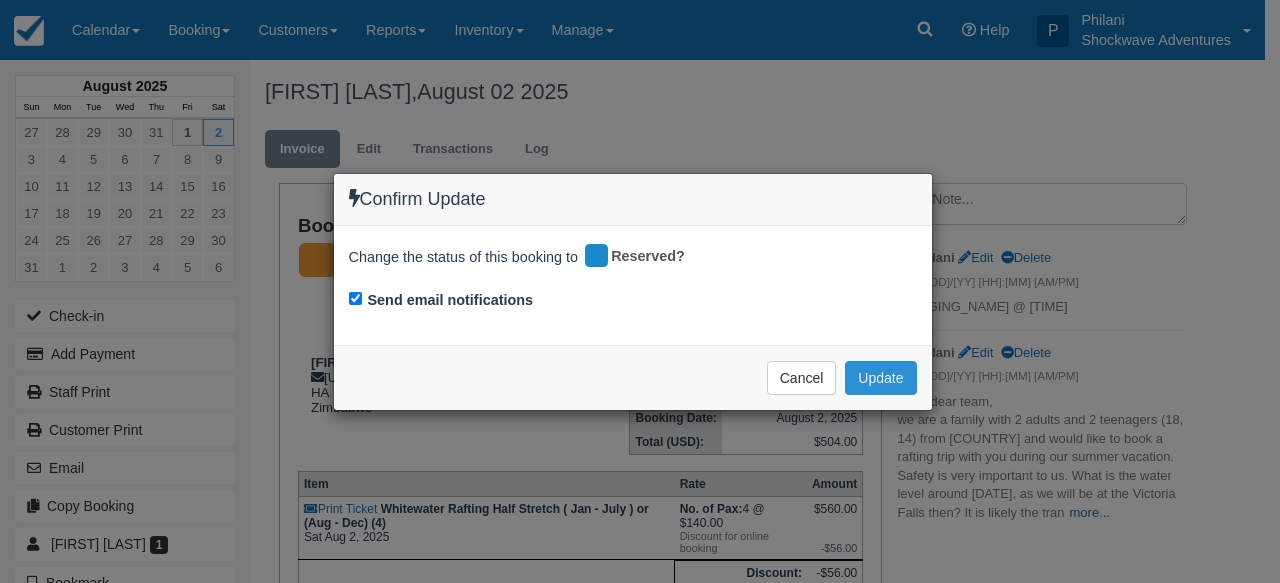 click on "Update" at bounding box center [880, 378] 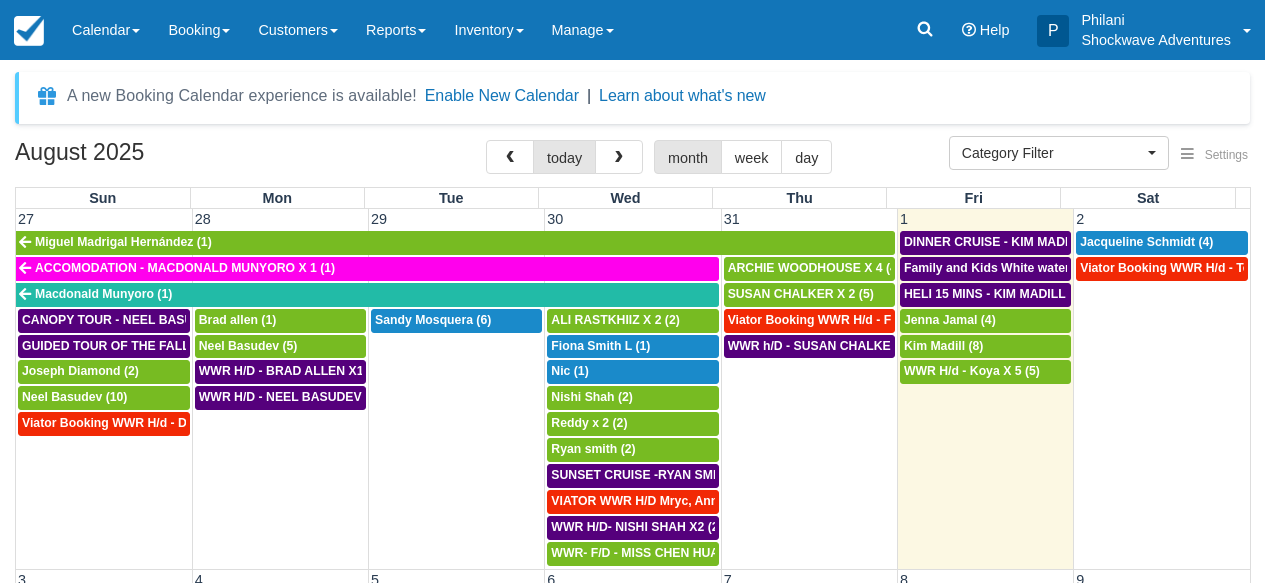 select 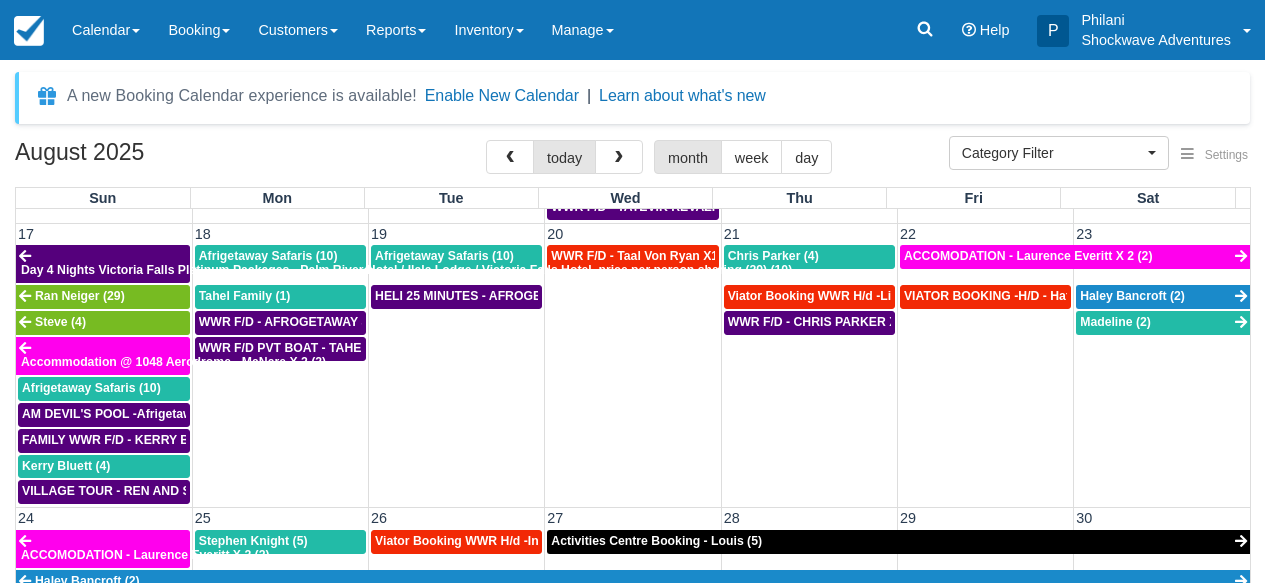 scroll, scrollTop: 992, scrollLeft: 0, axis: vertical 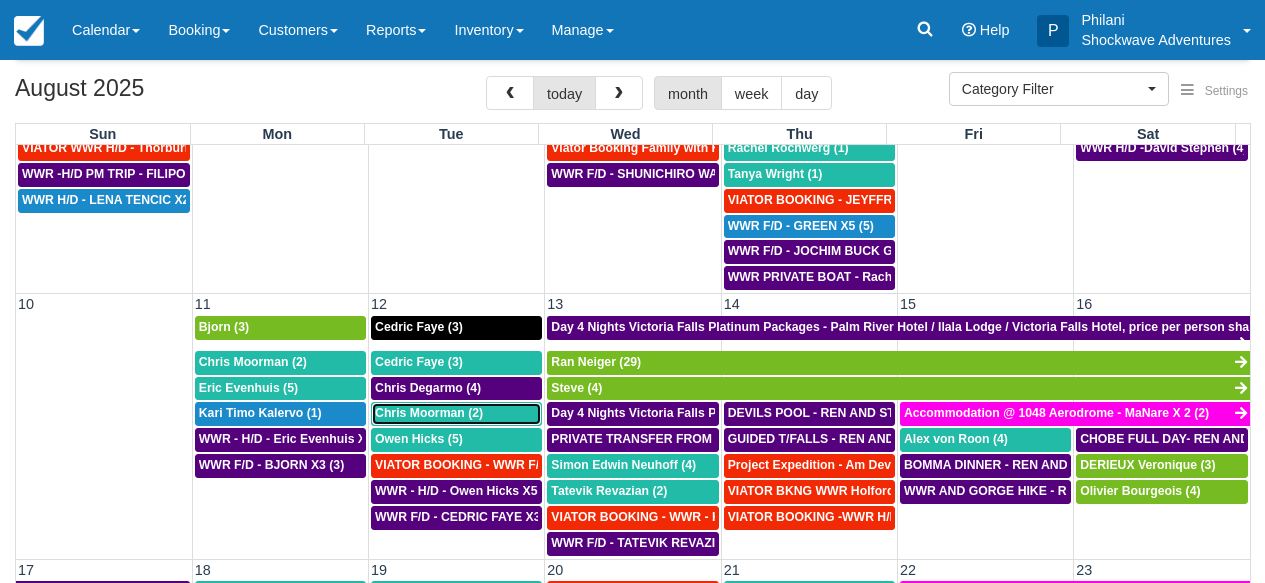 click on "Chris Moorman (2)" at bounding box center [429, 413] 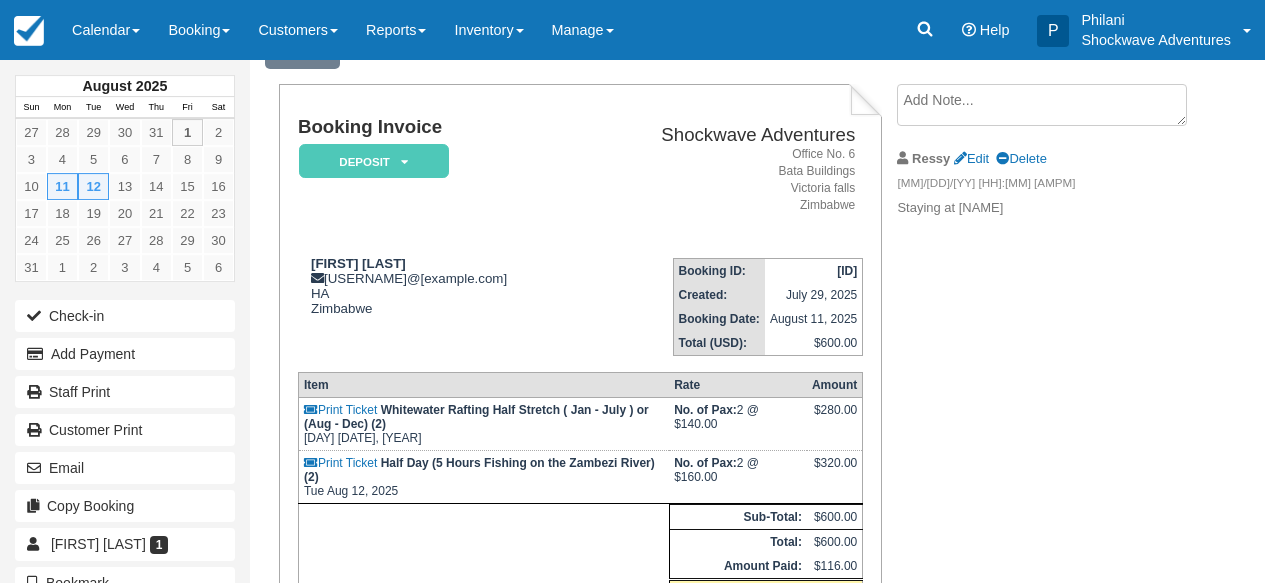scroll, scrollTop: 64, scrollLeft: 0, axis: vertical 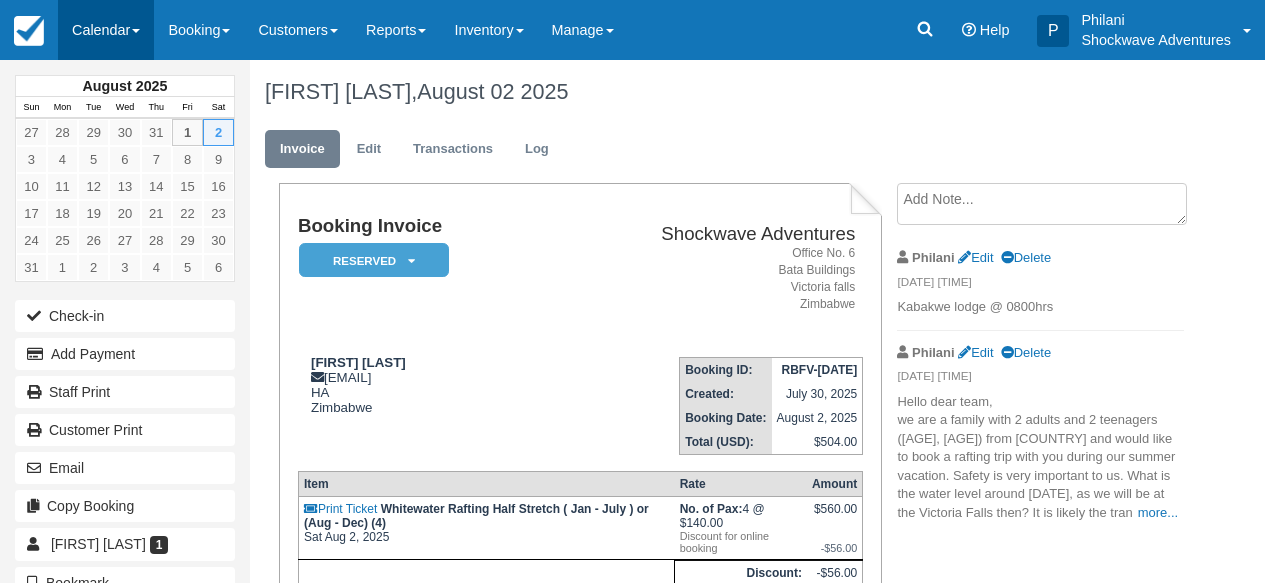 click on "Calendar" at bounding box center [106, 30] 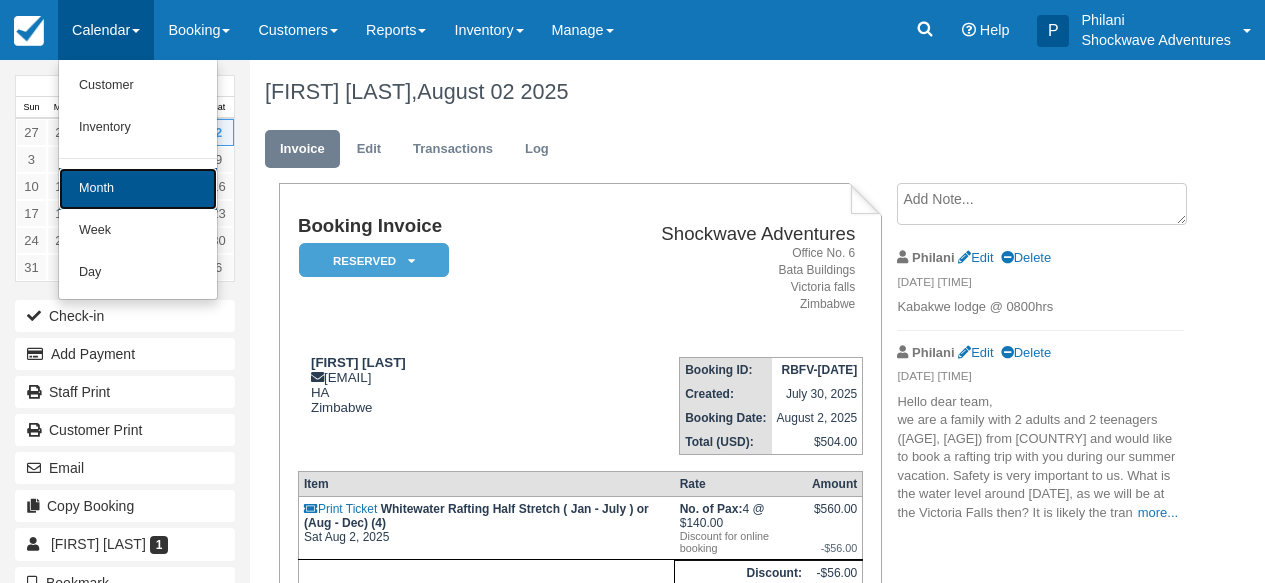 click on "Month" at bounding box center (138, 189) 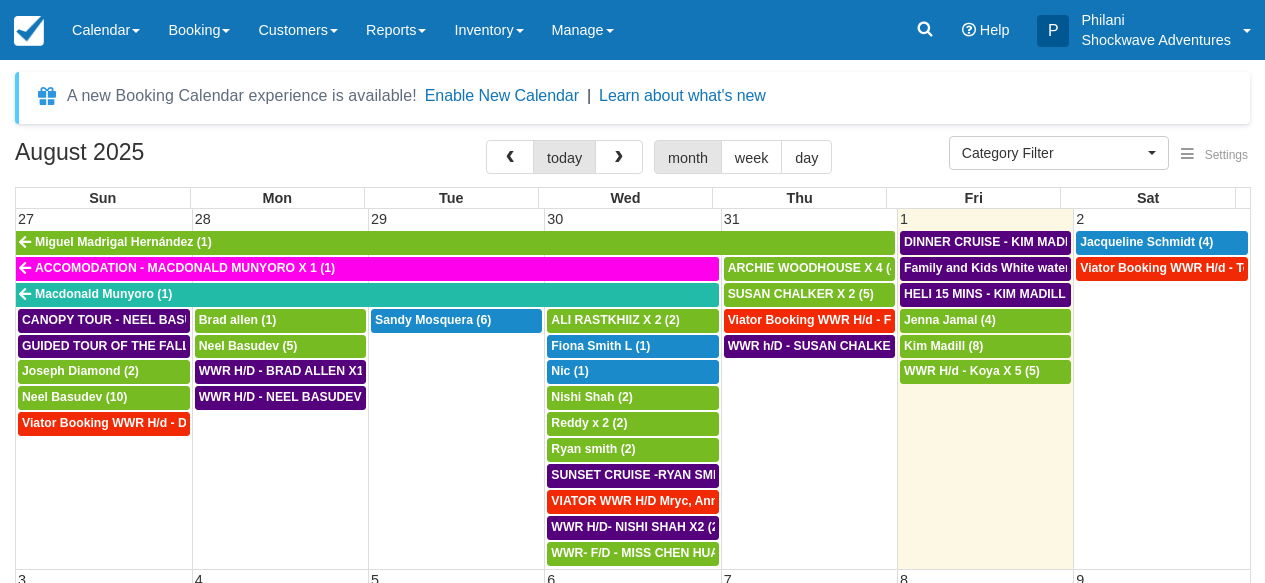 select 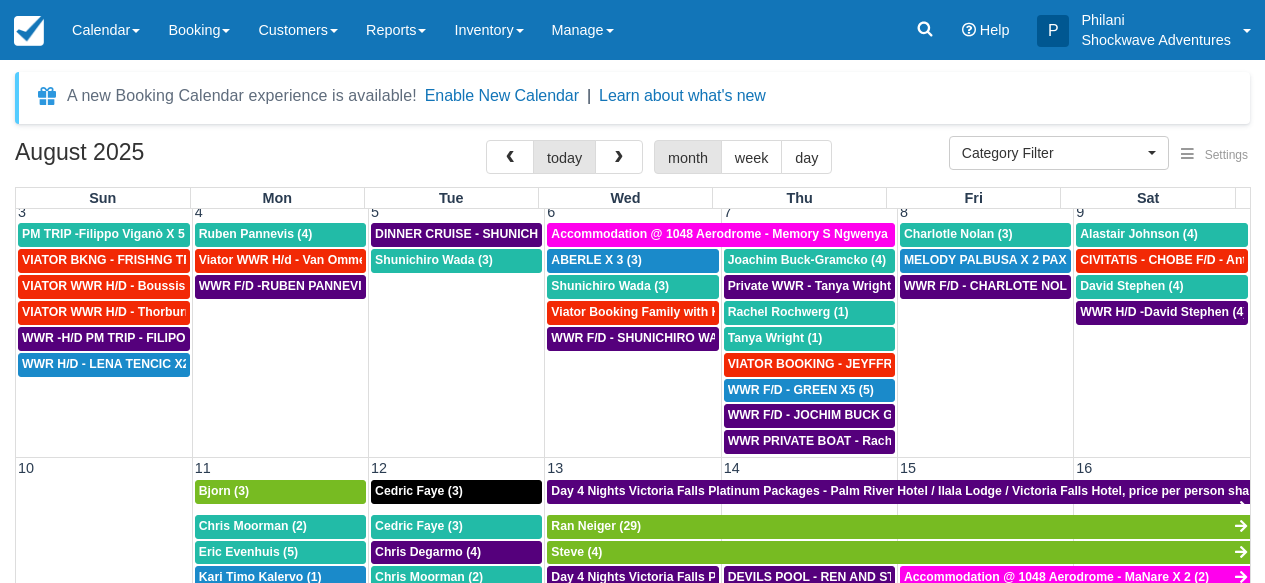 scroll, scrollTop: 306, scrollLeft: 0, axis: vertical 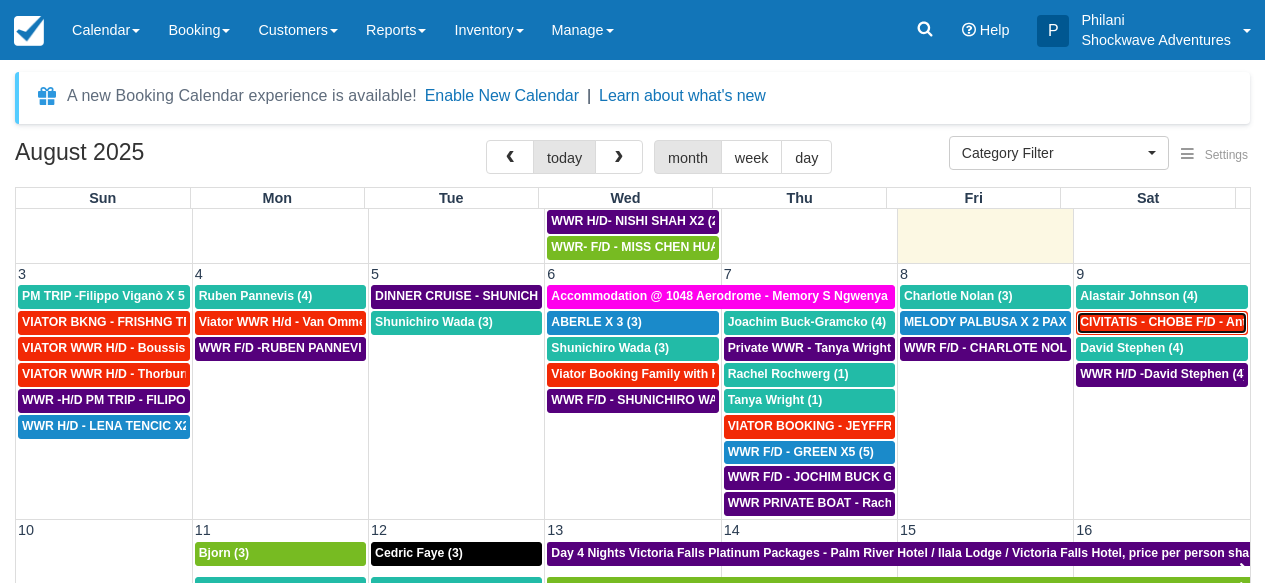 click on "CIVITATIS - CHOBE F/D - Antonio Edson X 3 (3)" at bounding box center [1216, 322] 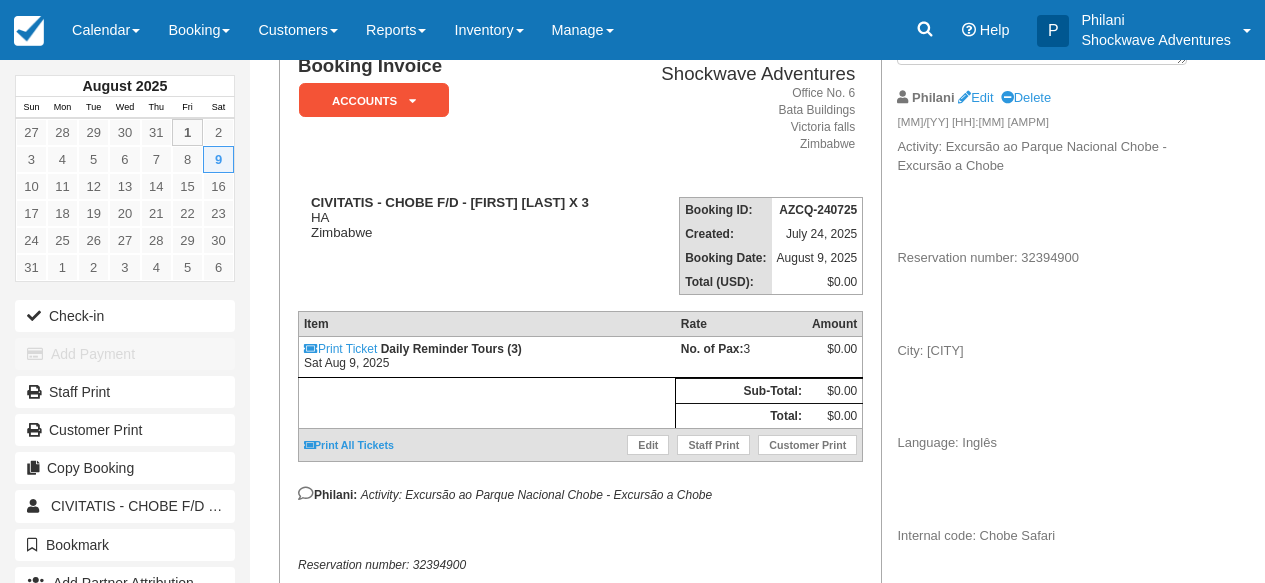 scroll, scrollTop: 160, scrollLeft: 0, axis: vertical 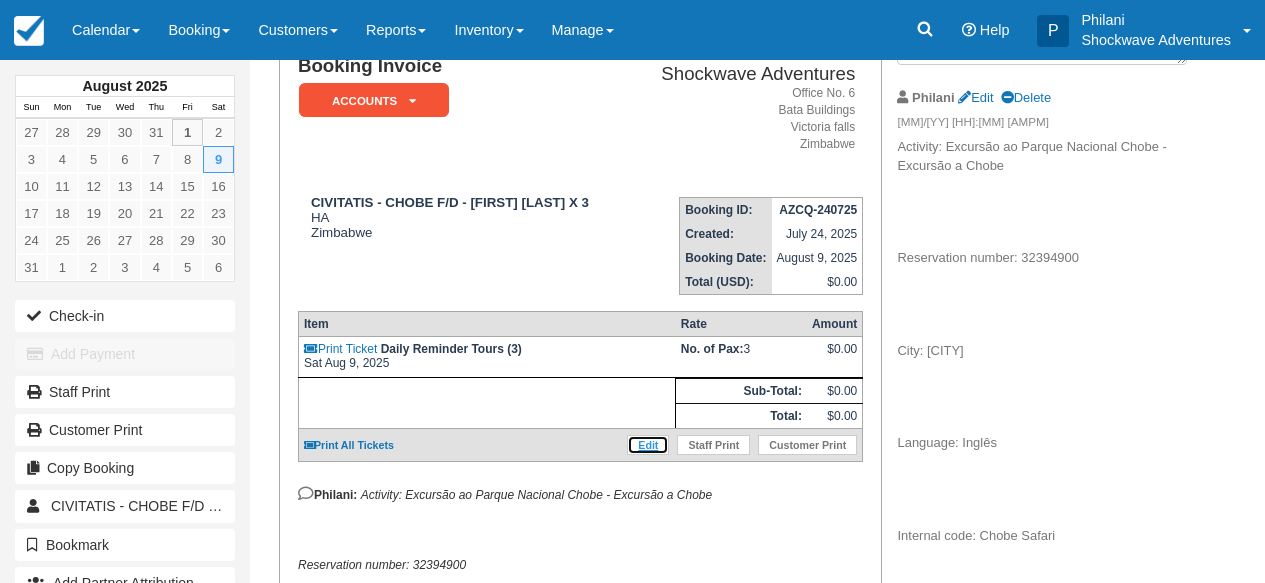 click on "Edit" at bounding box center (648, 445) 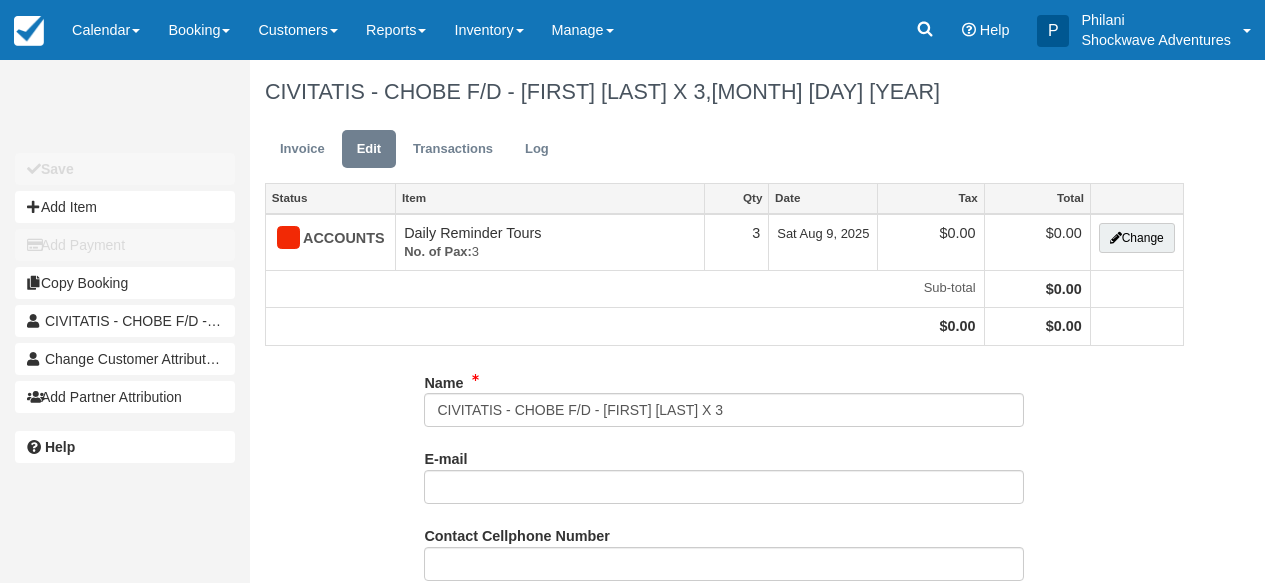 scroll, scrollTop: 0, scrollLeft: 0, axis: both 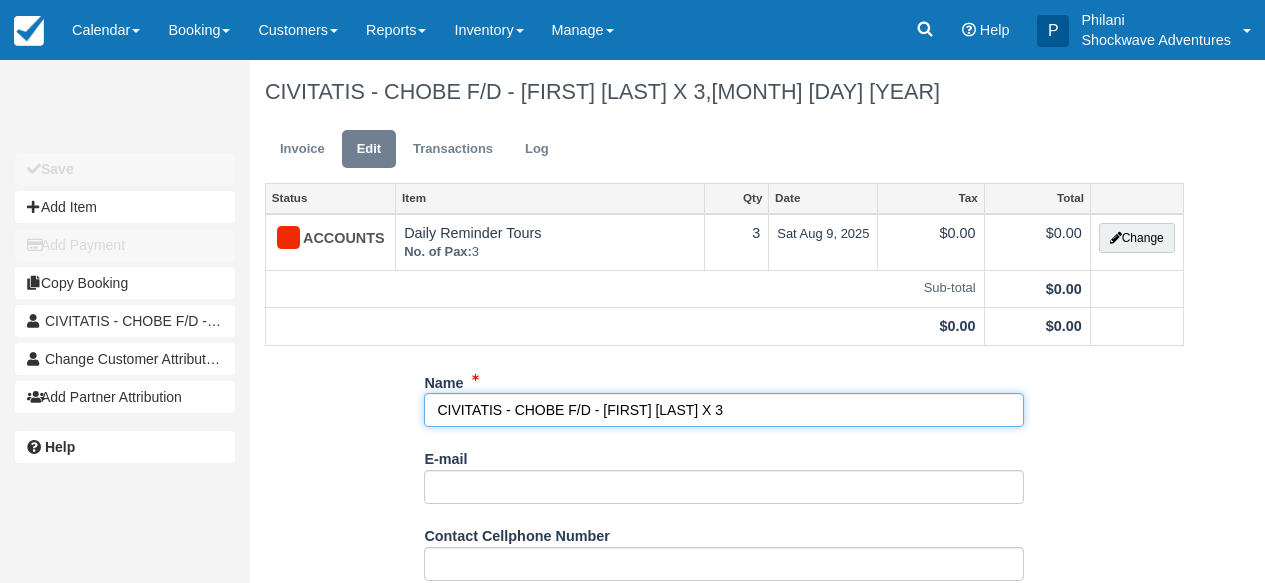 click on "CIVITATIS - CHOBE F/D - [FIRST] [LAST] X 3" at bounding box center [724, 410] 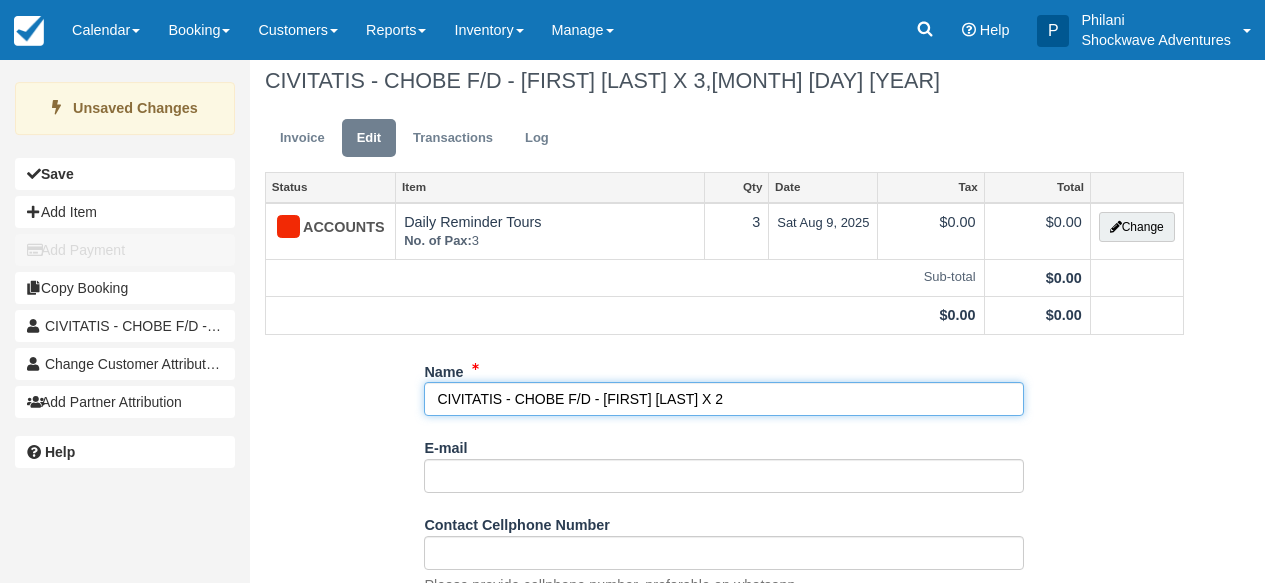 scroll, scrollTop: 352, scrollLeft: 0, axis: vertical 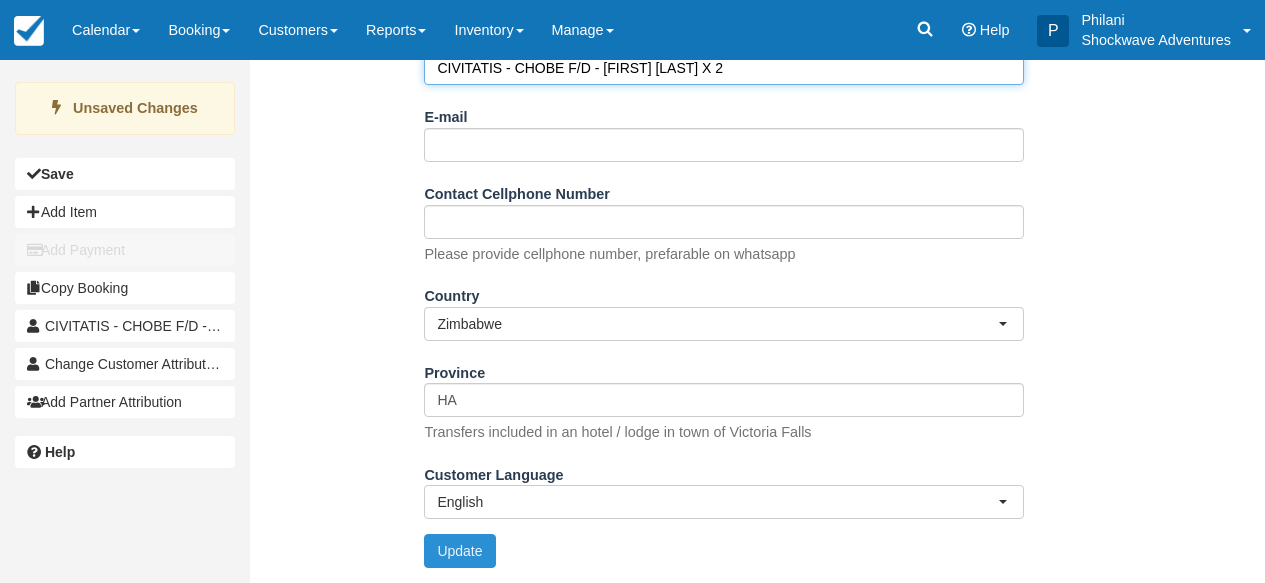 type on "CIVITATIS - CHOBE F/D - Antonio Edson X 2" 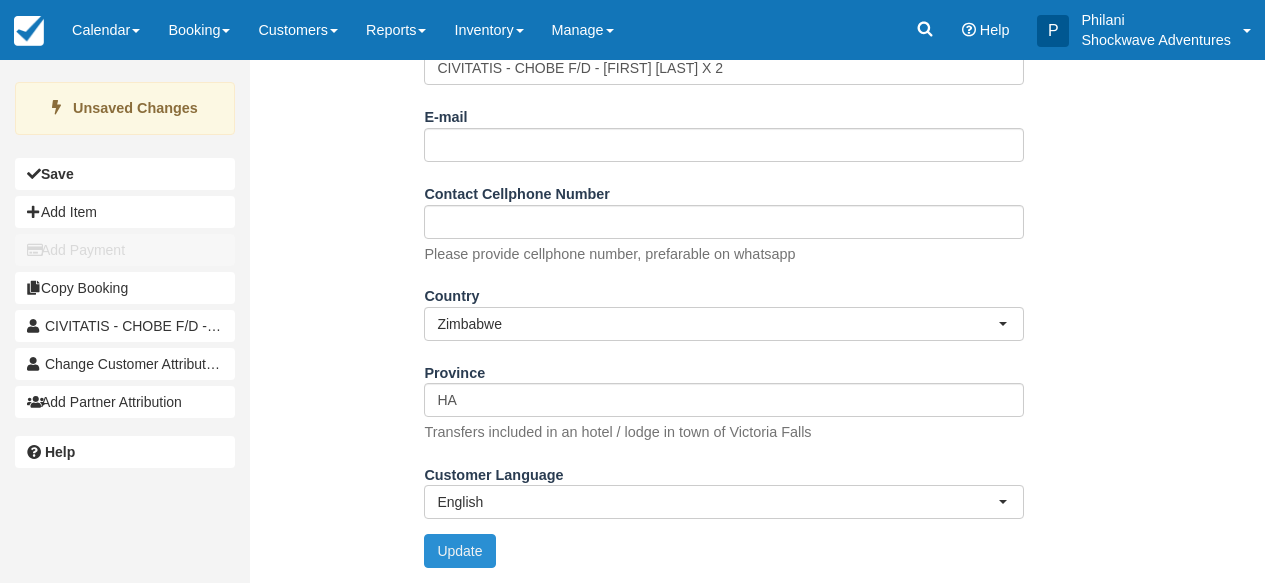 click on "Update" at bounding box center [459, 551] 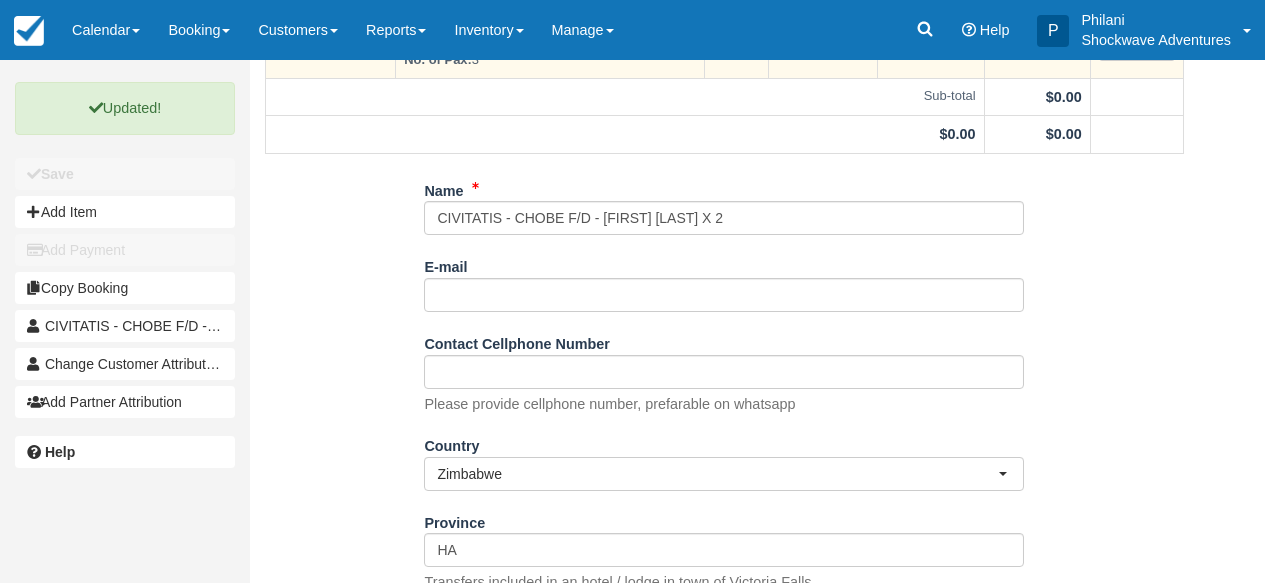 scroll, scrollTop: 0, scrollLeft: 0, axis: both 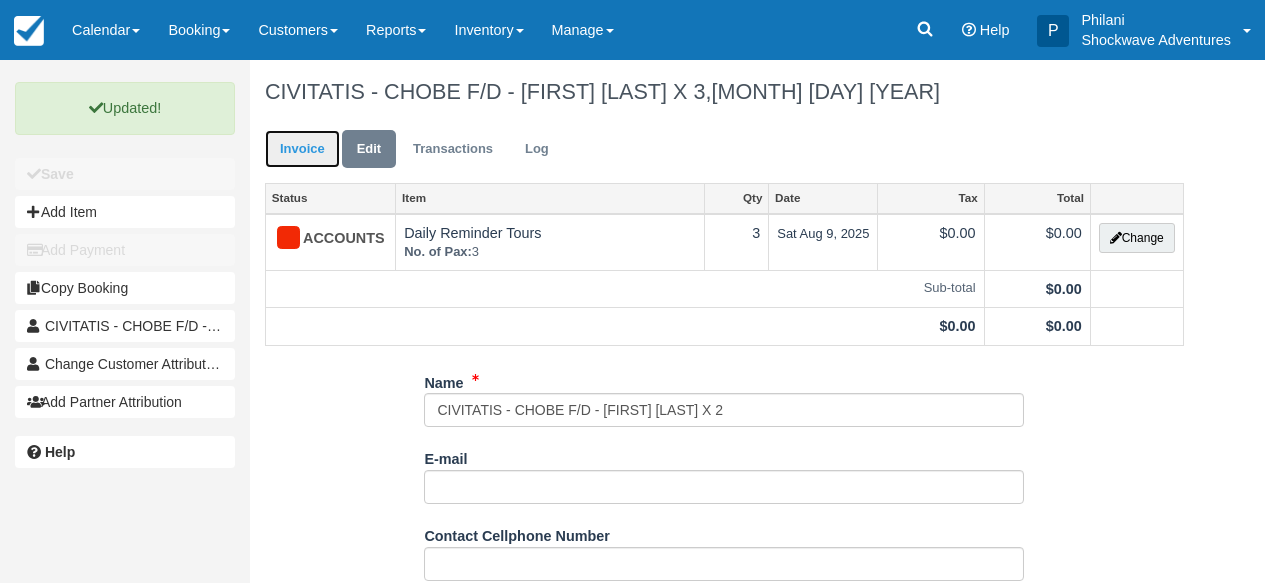 click on "Invoice" at bounding box center [302, 149] 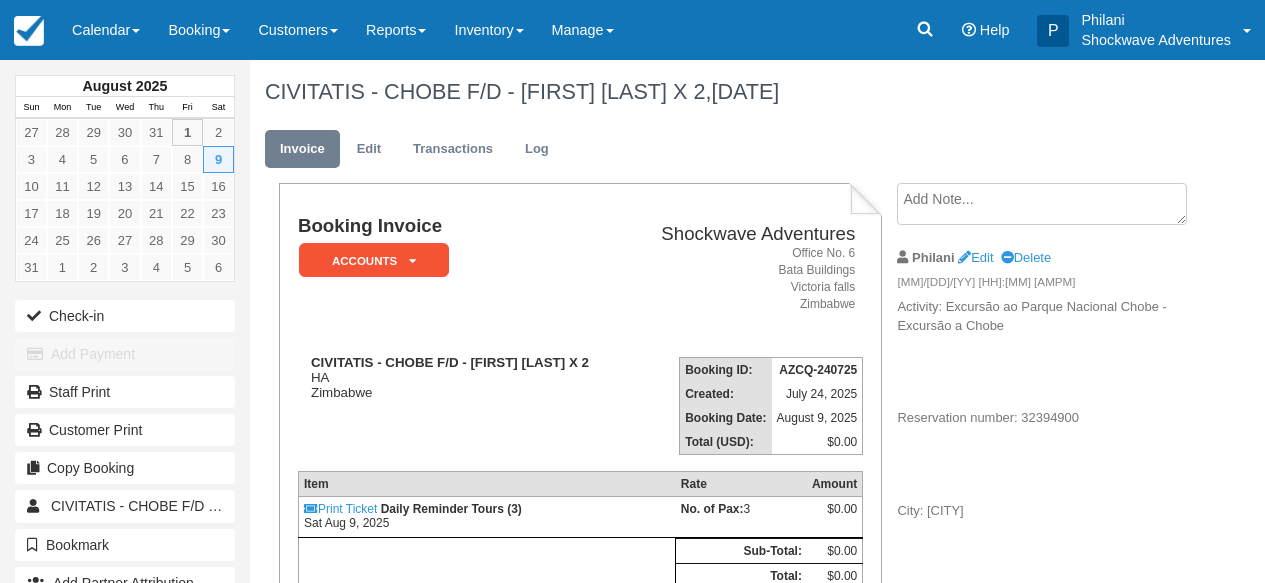 scroll, scrollTop: 0, scrollLeft: 0, axis: both 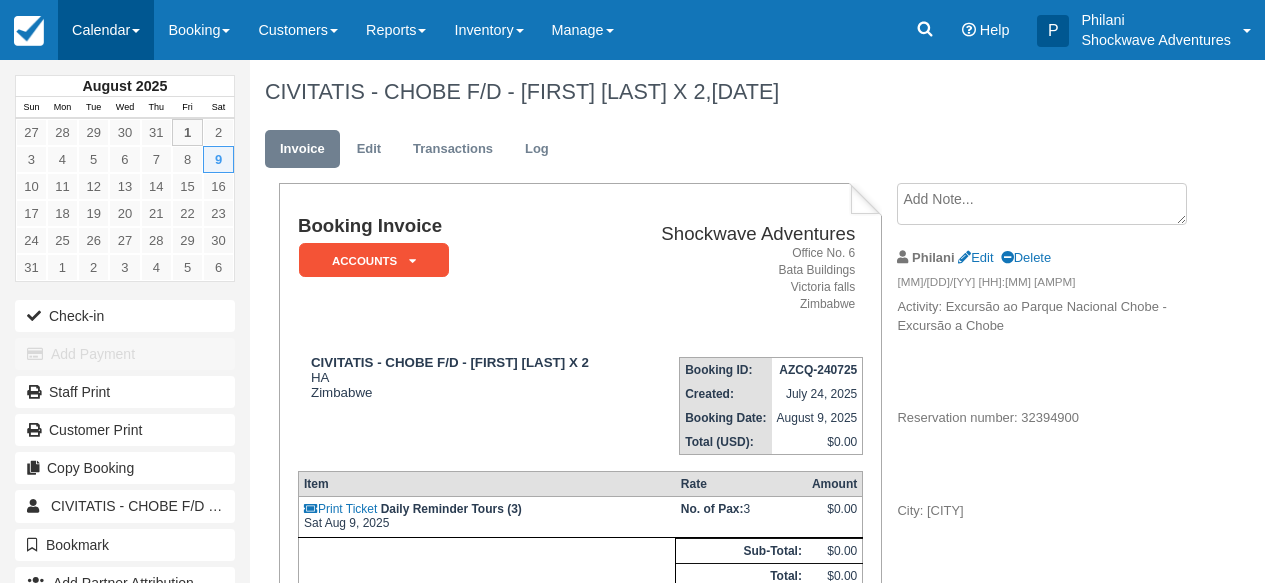 click on "Calendar" at bounding box center [106, 30] 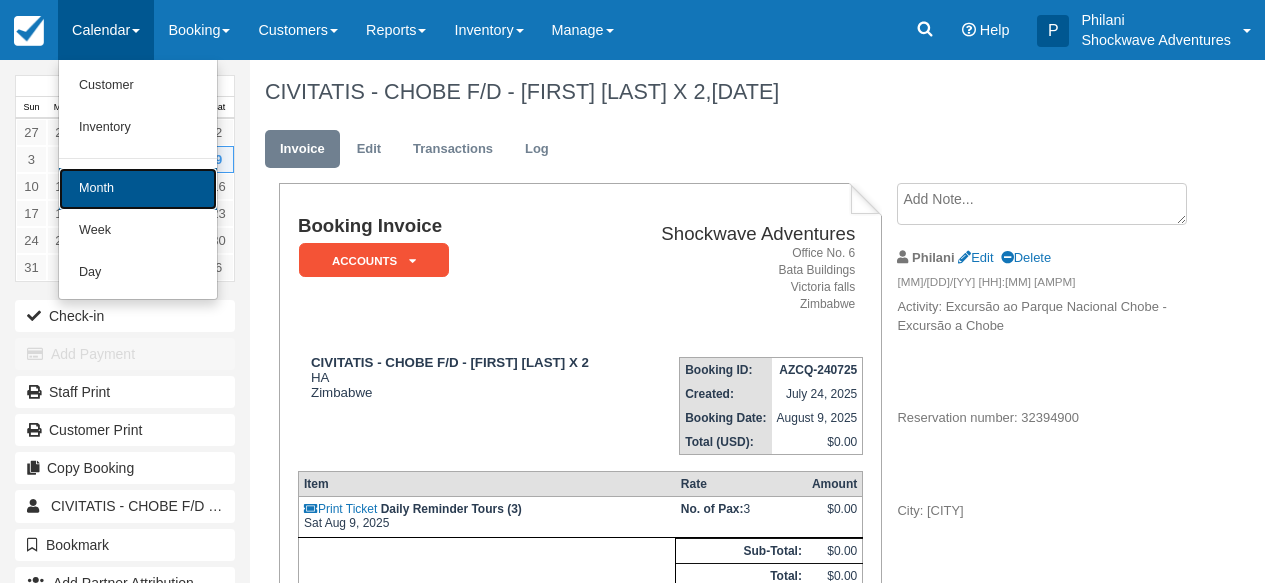 click on "Month" at bounding box center [138, 189] 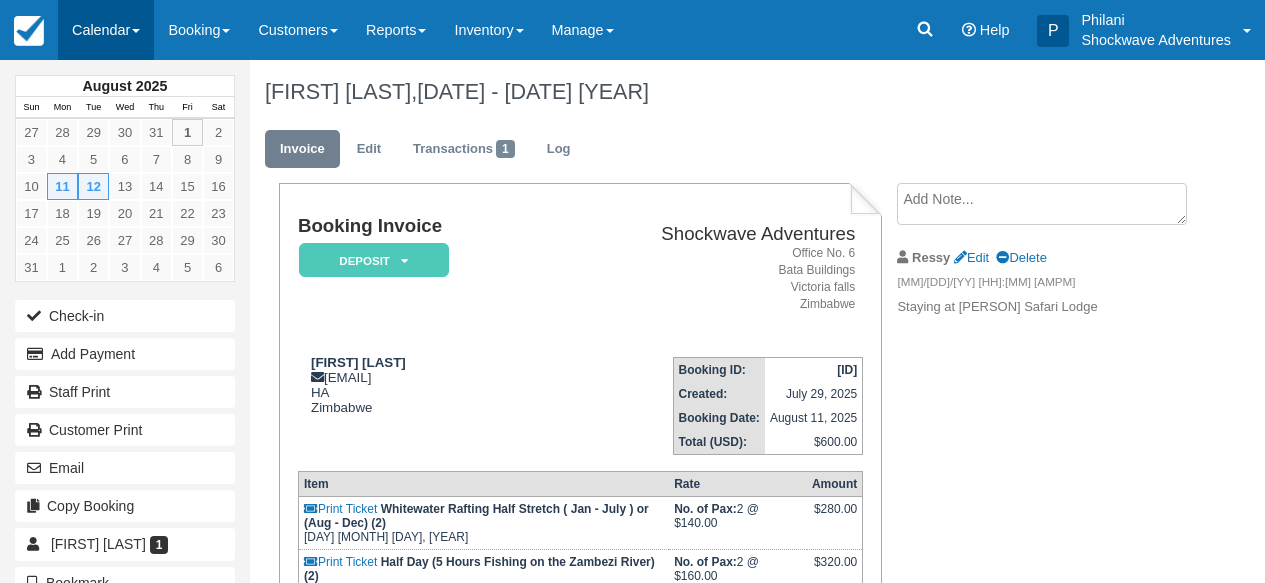 scroll, scrollTop: 64, scrollLeft: 0, axis: vertical 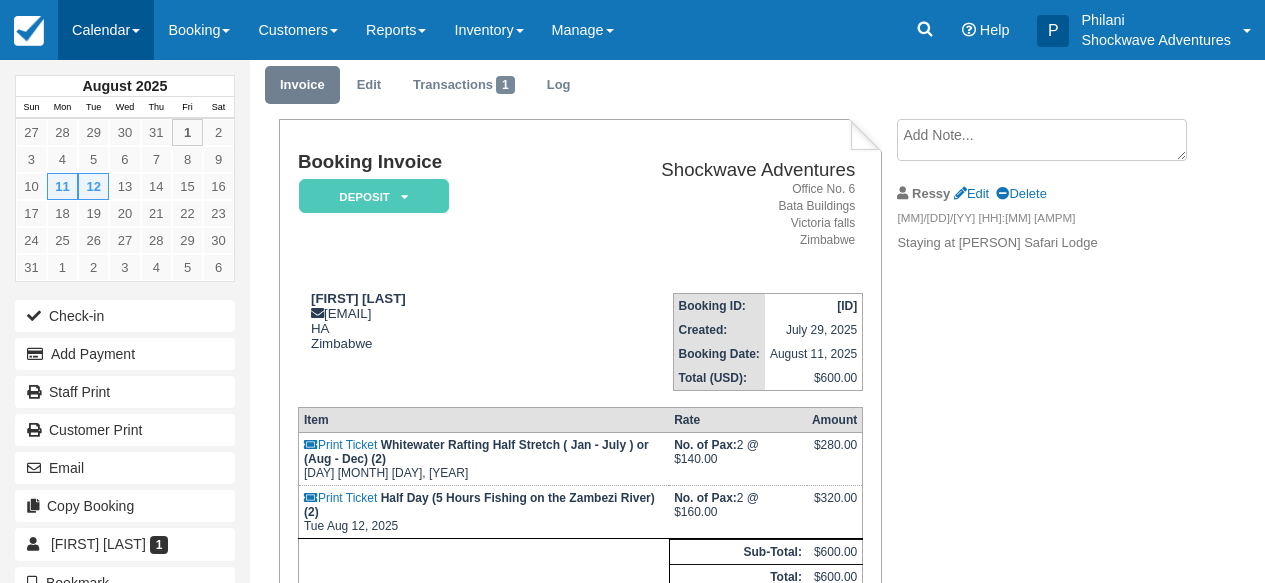 click on "Calendar" at bounding box center [106, 30] 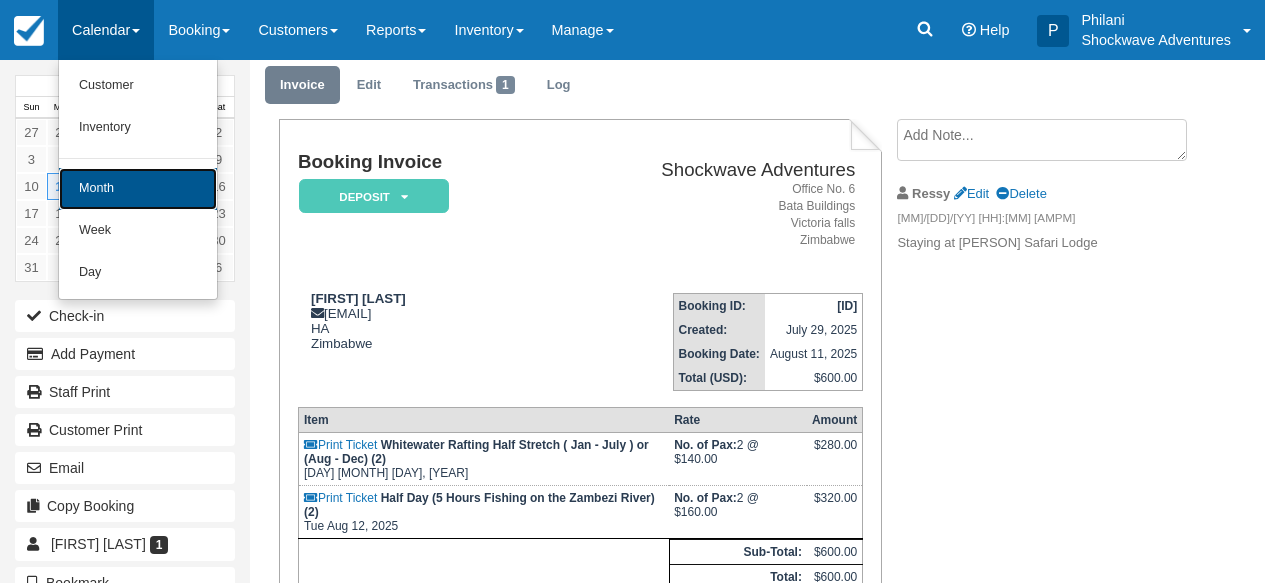 drag, startPoint x: 137, startPoint y: 175, endPoint x: 165, endPoint y: 156, distance: 33.83785 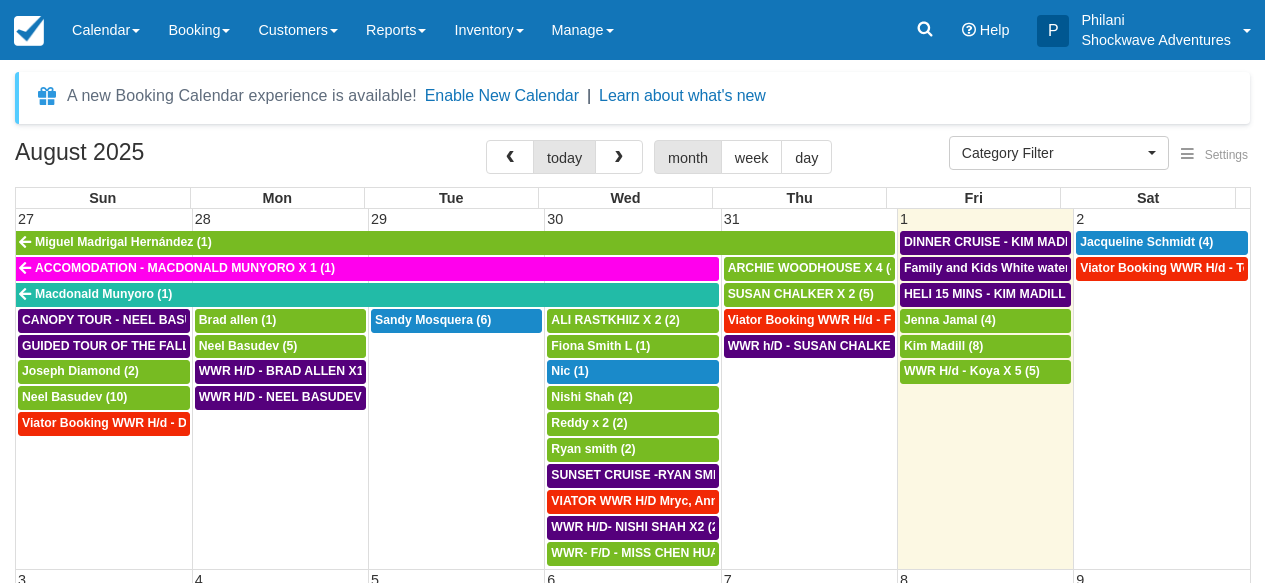 select 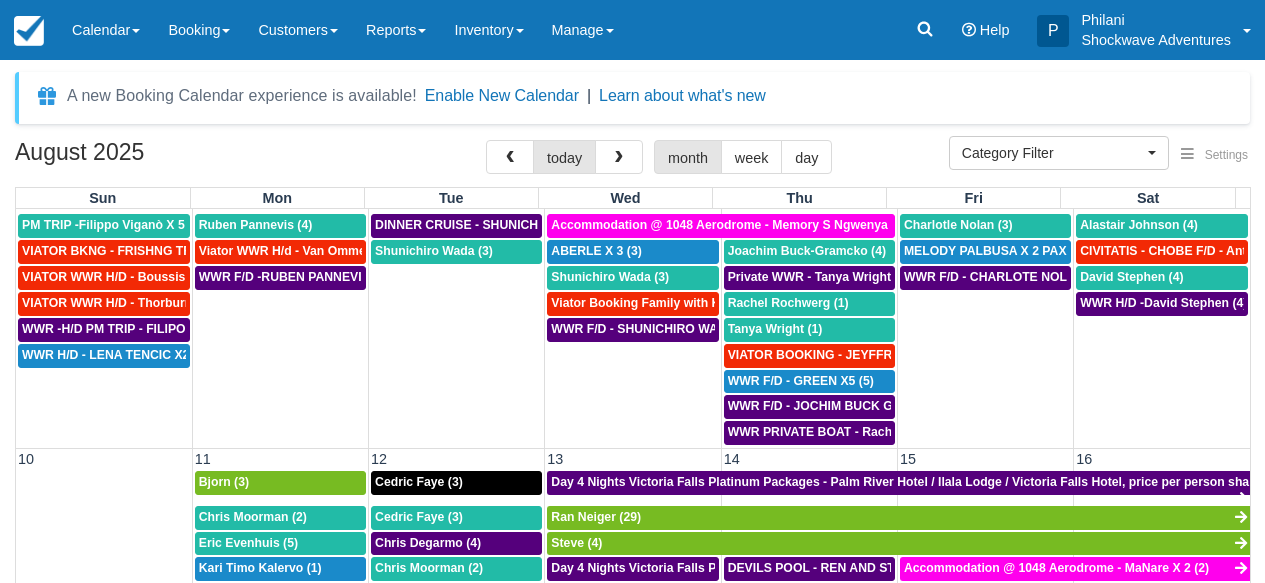 scroll, scrollTop: 378, scrollLeft: 0, axis: vertical 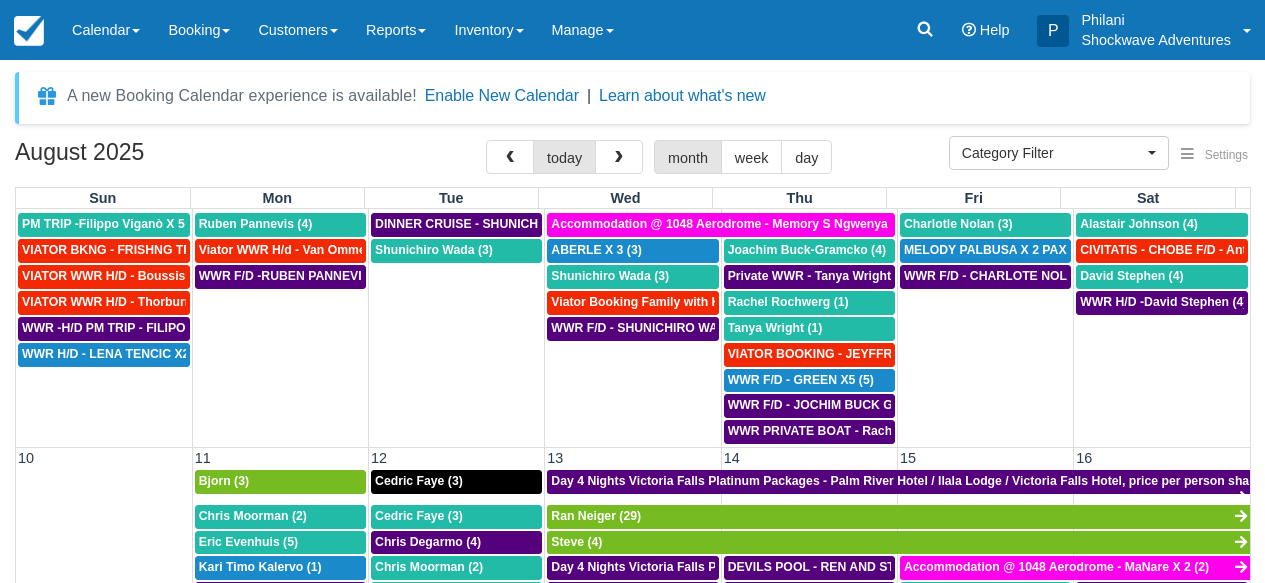 click on "Shunichiro Wada (3)" at bounding box center [457, 341] 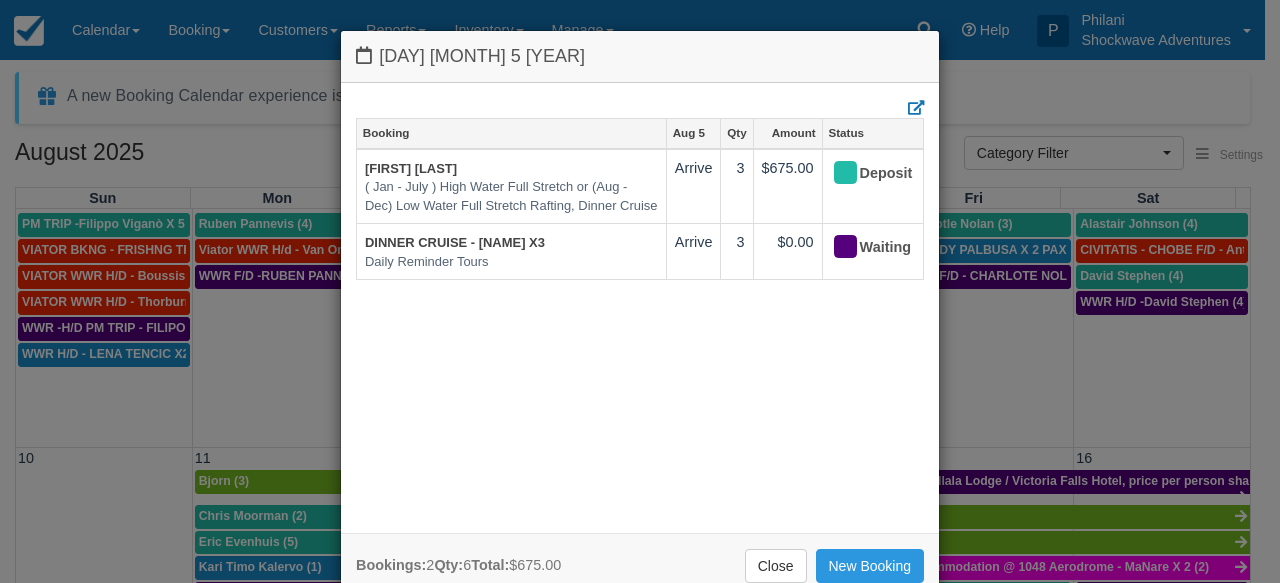 click on "Tuesday August  5 2025
Booking Aug  5 Qty Amount Status
Shunichiro Wada ( Jan - July ) High Water Full Stretch or  (Aug - Dec) Low Water Full Stretch Rafting, Dinner Cruise Arrive 3 $675.00 Deposit
DINNER CRUISE - SHUNICHIRO WADA X3 Daily Reminder Tours Arrive 3 $0.00 Waiting
Bookings:  2
Qty:  6
Total:  $675.00
Close
New Booking" at bounding box center [640, 291] 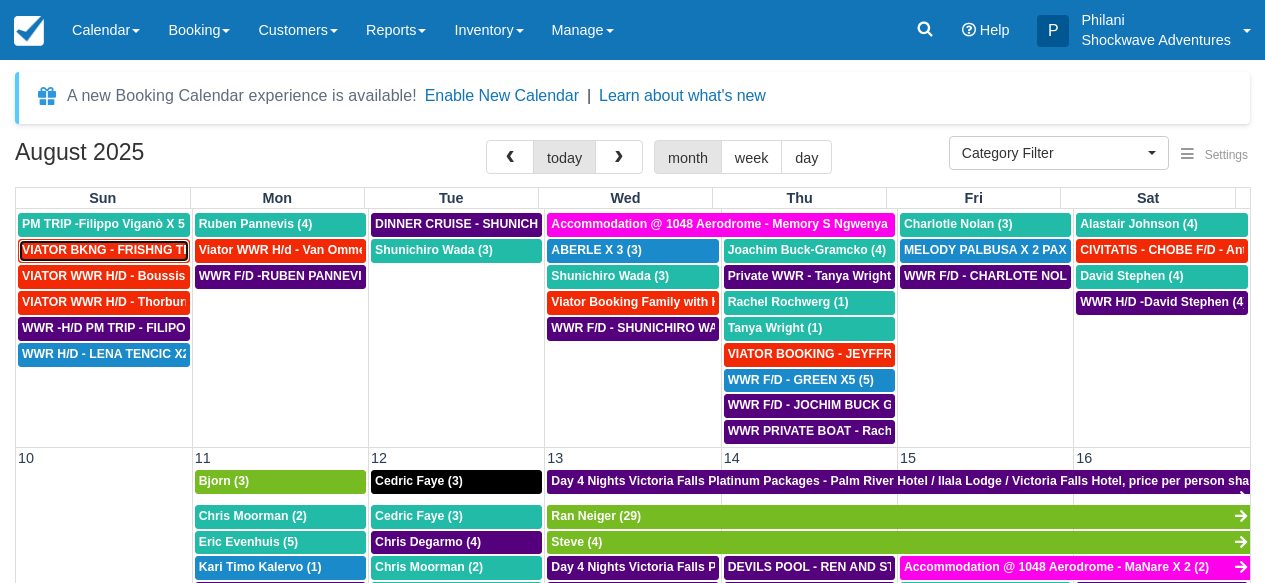 click on "VIATOR BKNG - FRISHNG TRIP - Dawn Divinia X 5 (4)" at bounding box center (176, 250) 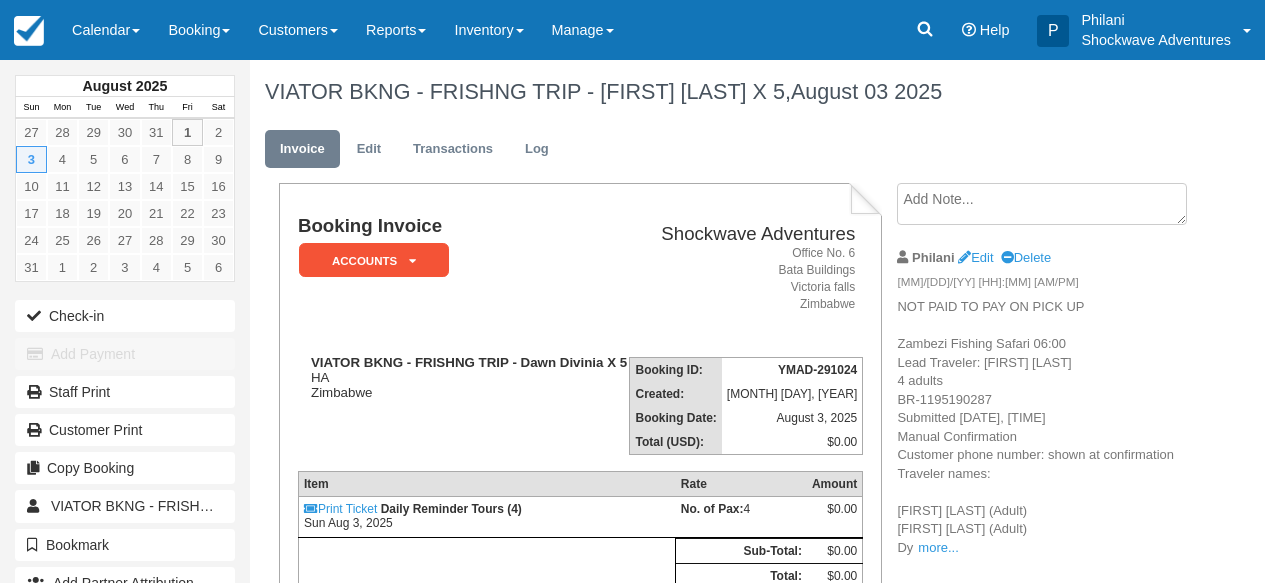 scroll, scrollTop: 0, scrollLeft: 0, axis: both 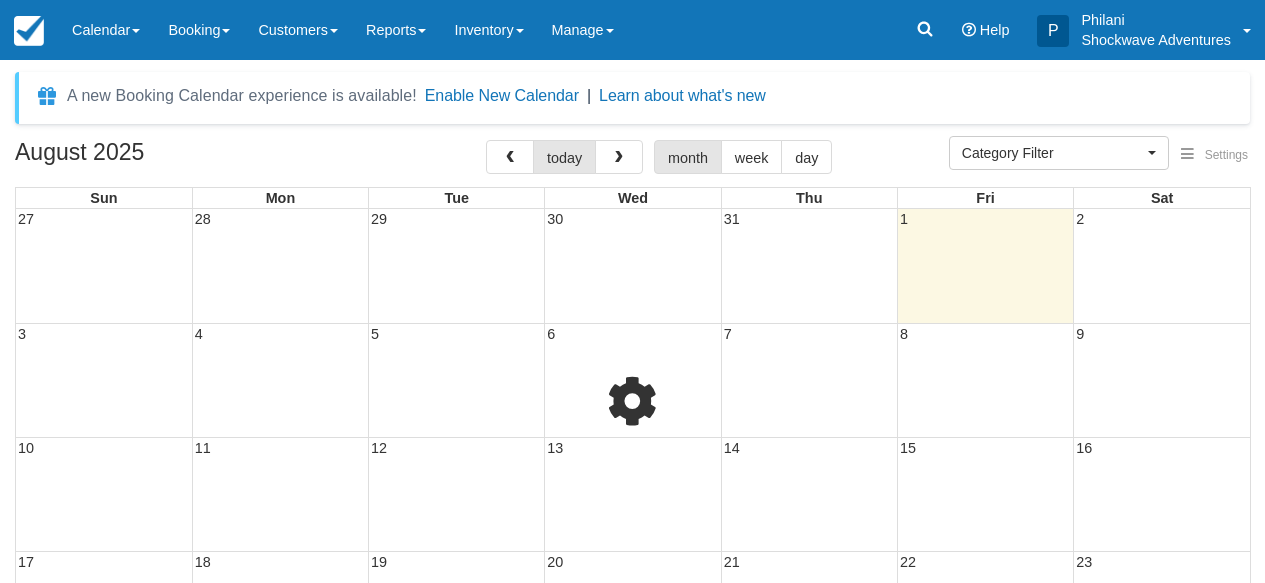 select 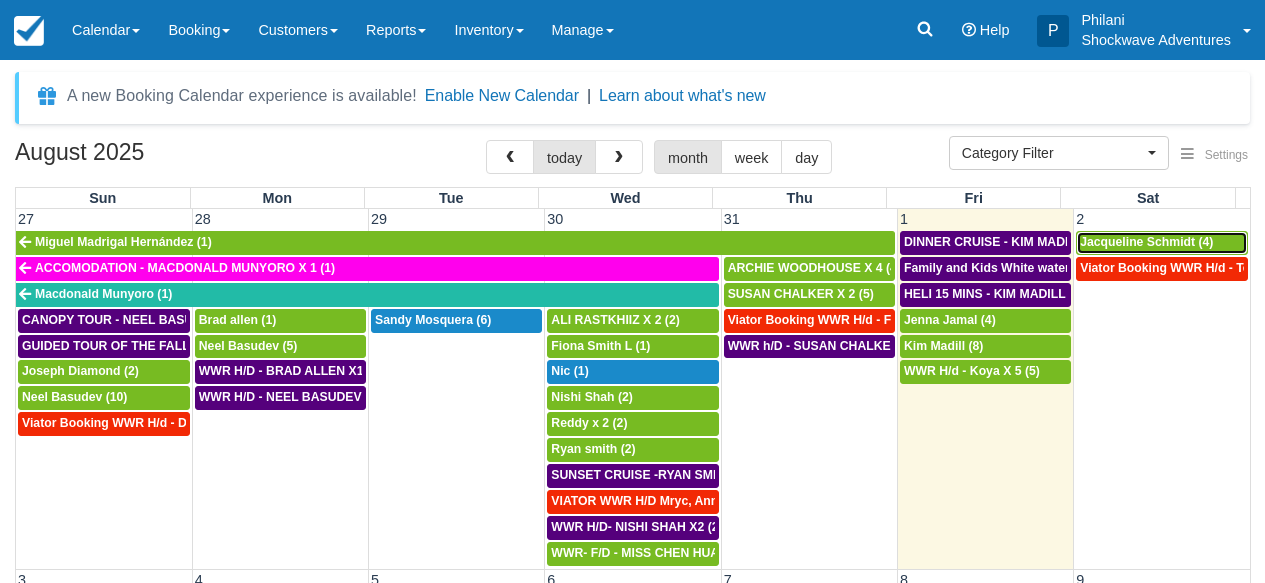 click on "Jacqueline Schmidt (4)" at bounding box center [1146, 242] 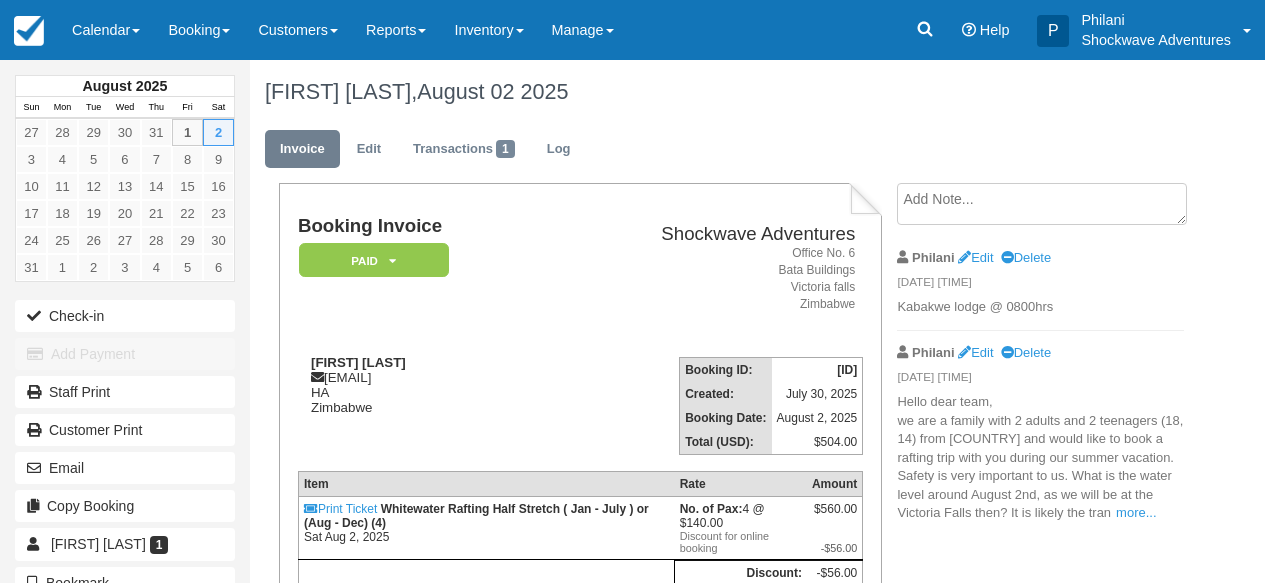 scroll, scrollTop: 0, scrollLeft: 0, axis: both 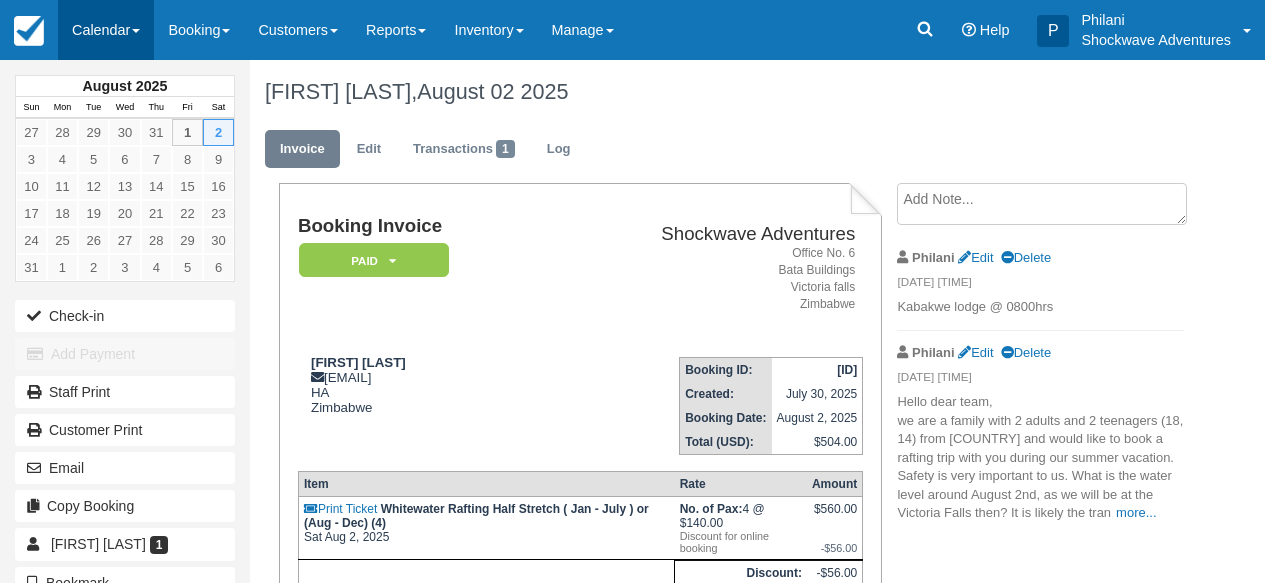 click on "Calendar" at bounding box center (106, 30) 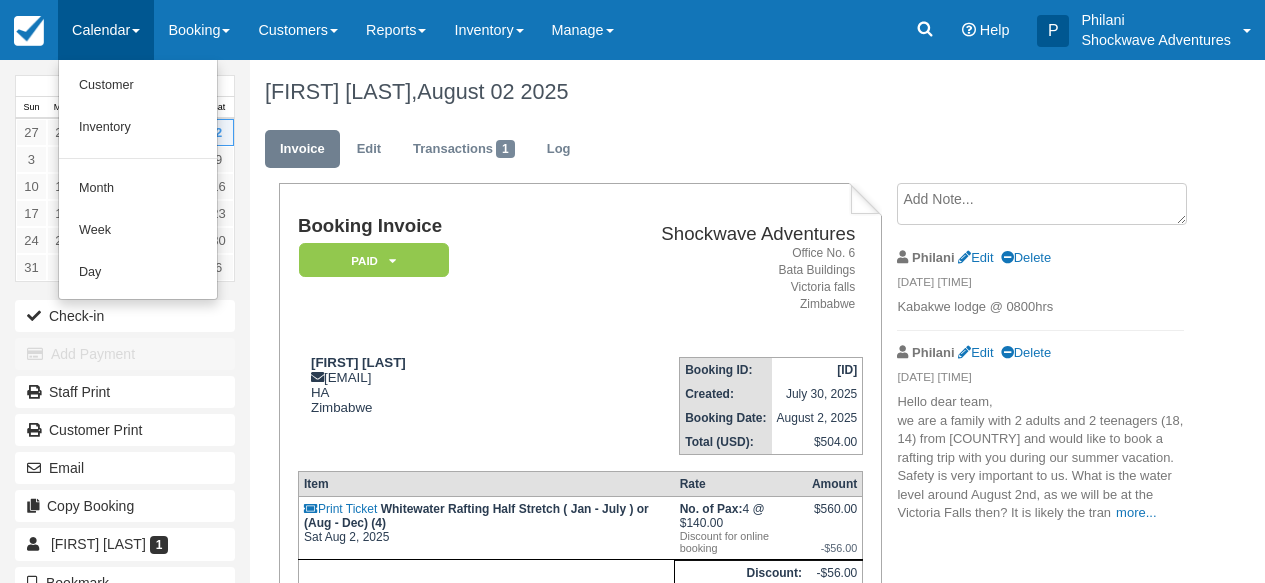 click on "Office No. 6
Bata Buildings
Victoria falls
[COUNTRY]" at bounding box center [702, 279] 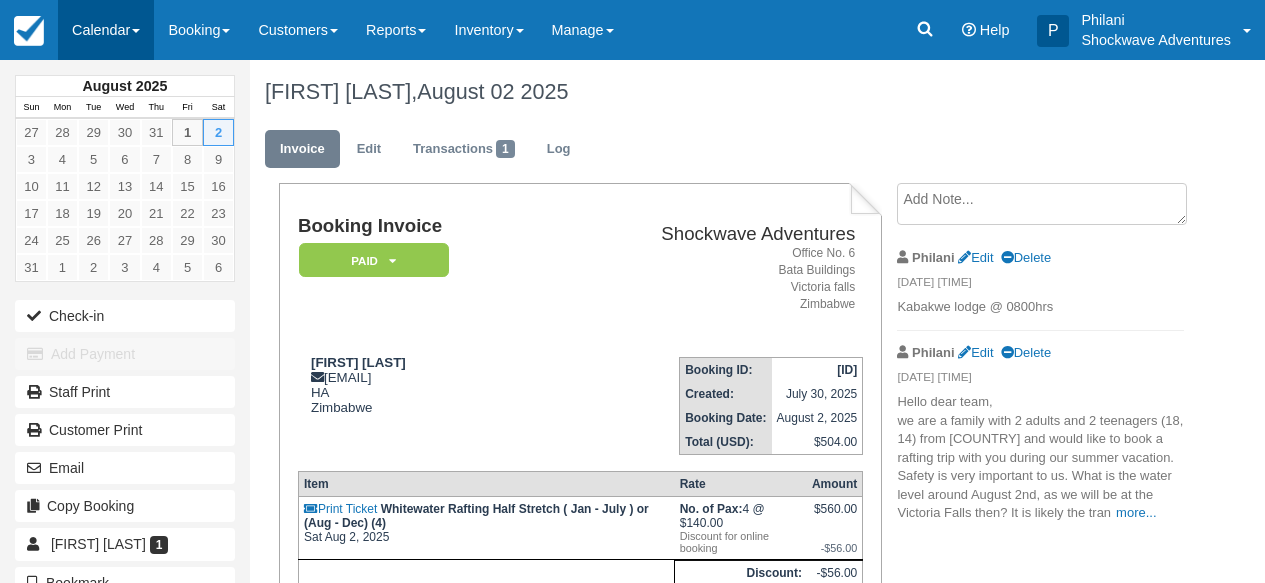 click on "Calendar" at bounding box center (106, 30) 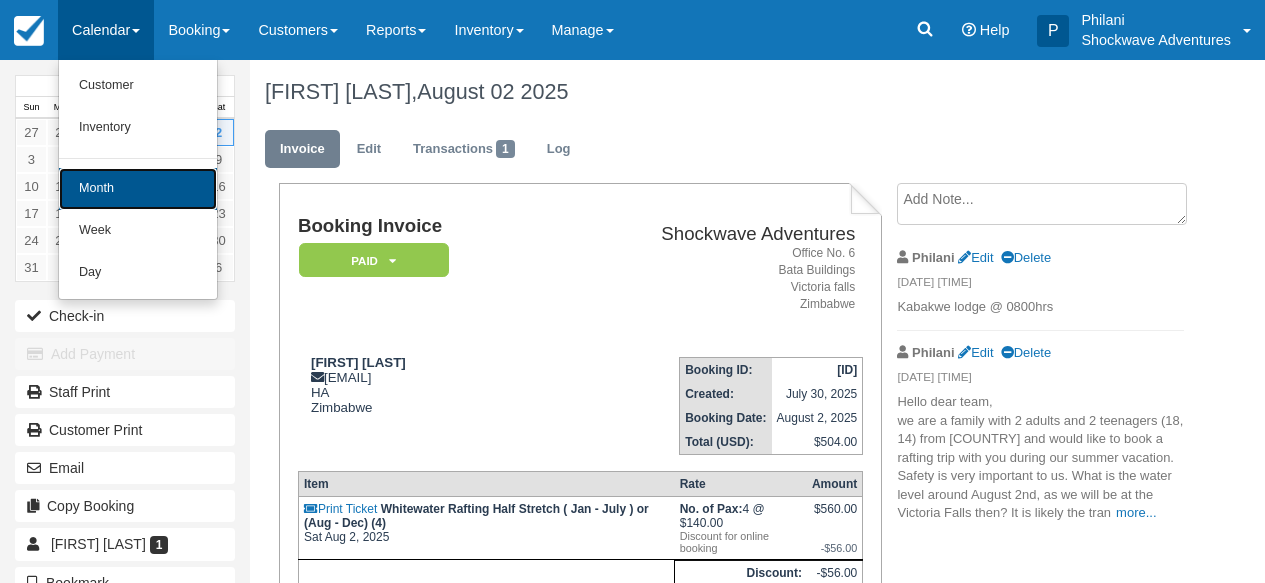 click on "Month" at bounding box center [138, 189] 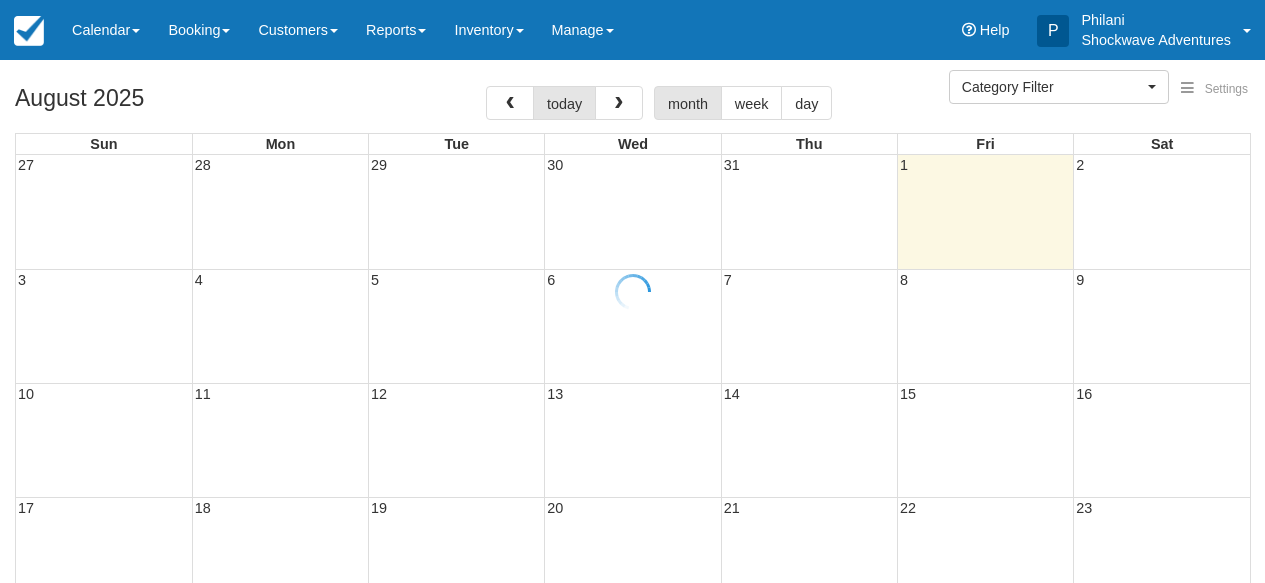 select 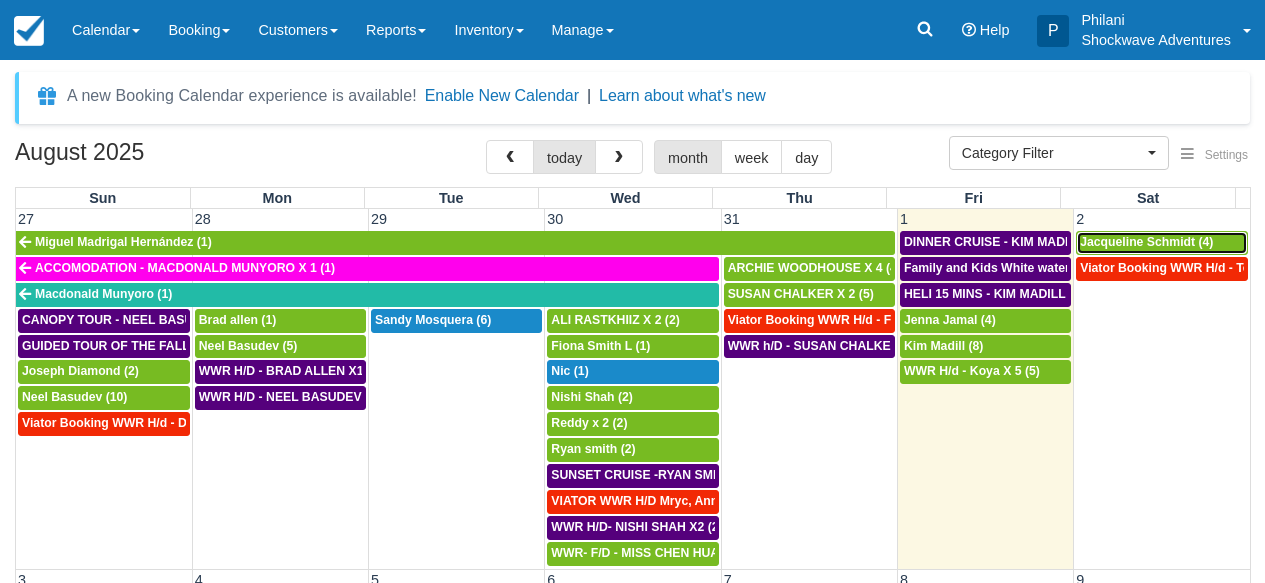 click on "Jacqueline Schmidt (4)" at bounding box center (1146, 242) 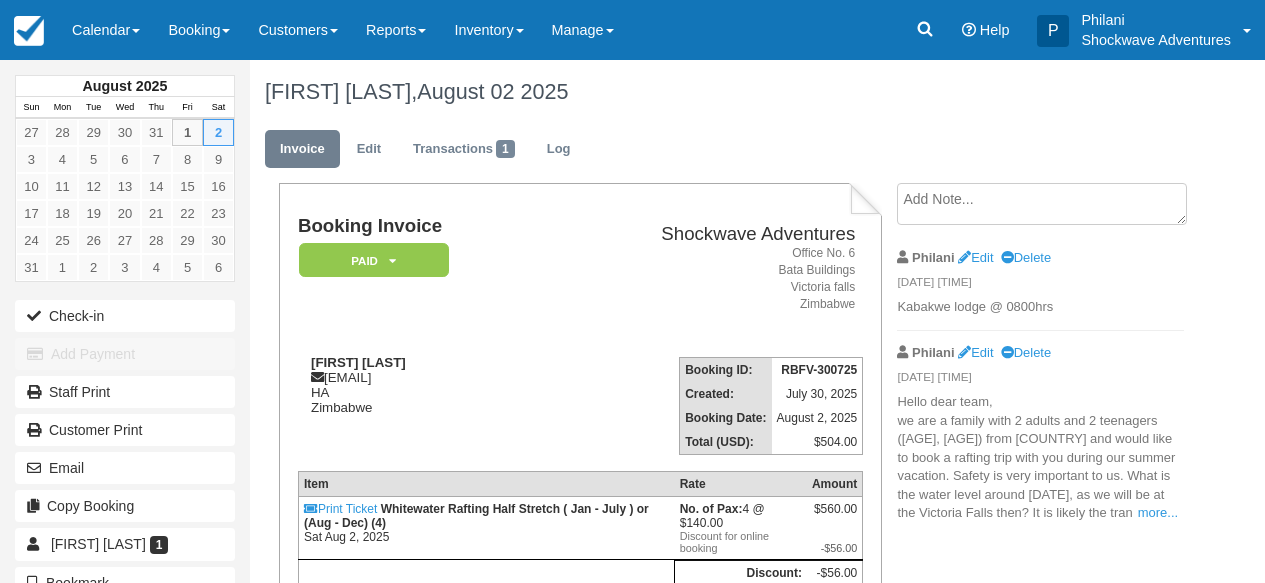 scroll, scrollTop: 64, scrollLeft: 0, axis: vertical 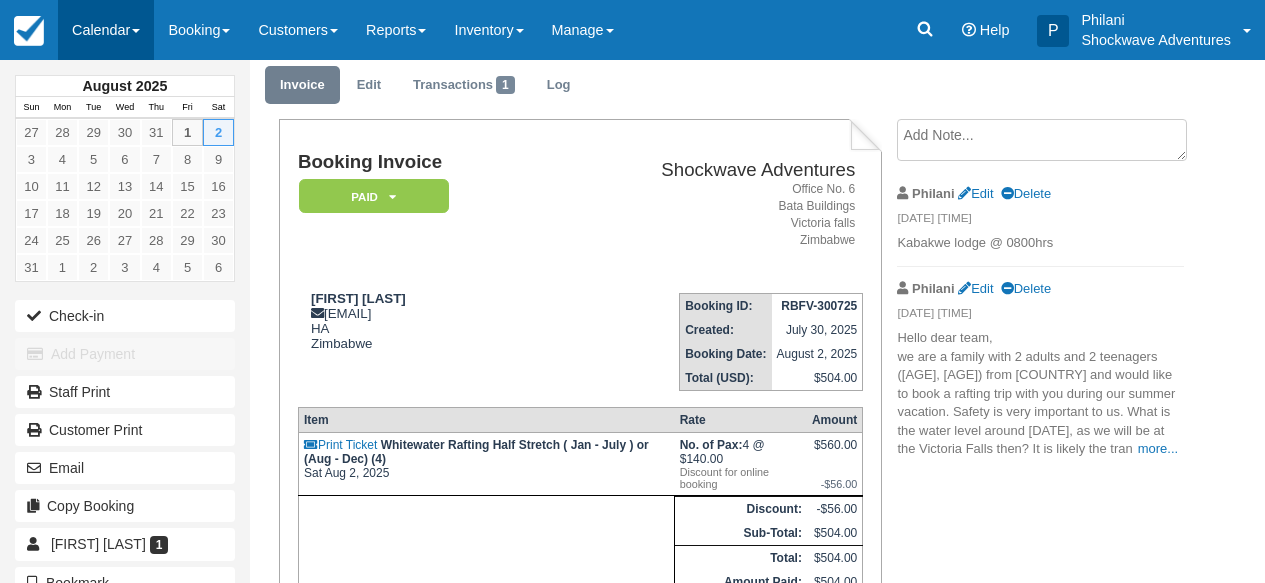 click on "Calendar" at bounding box center (106, 30) 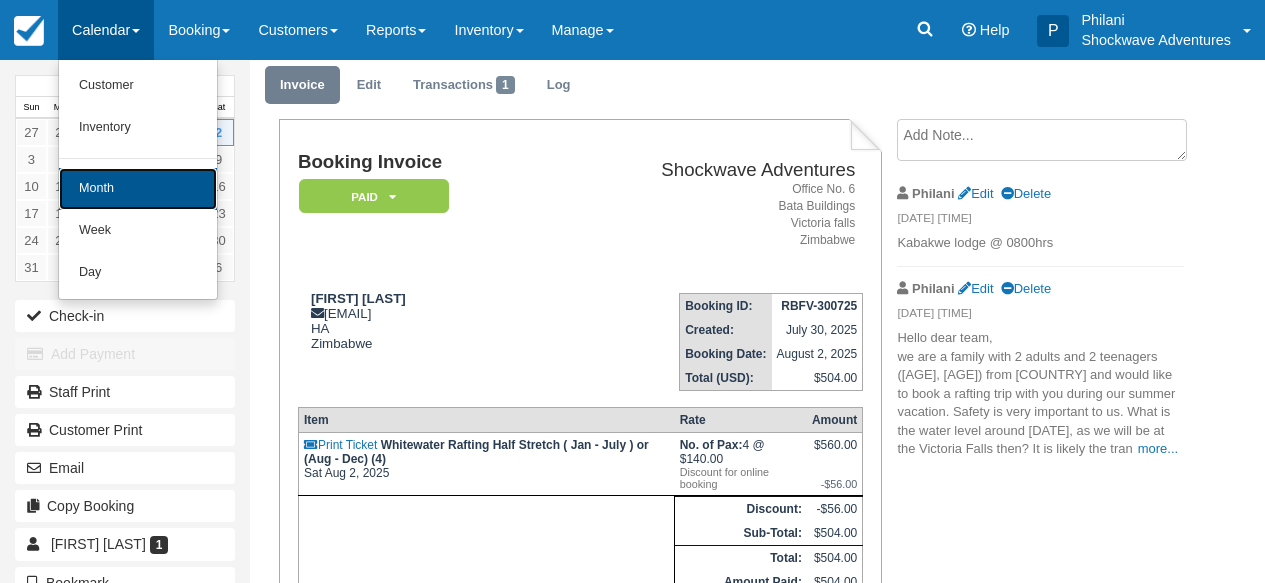 click on "Month" at bounding box center (138, 189) 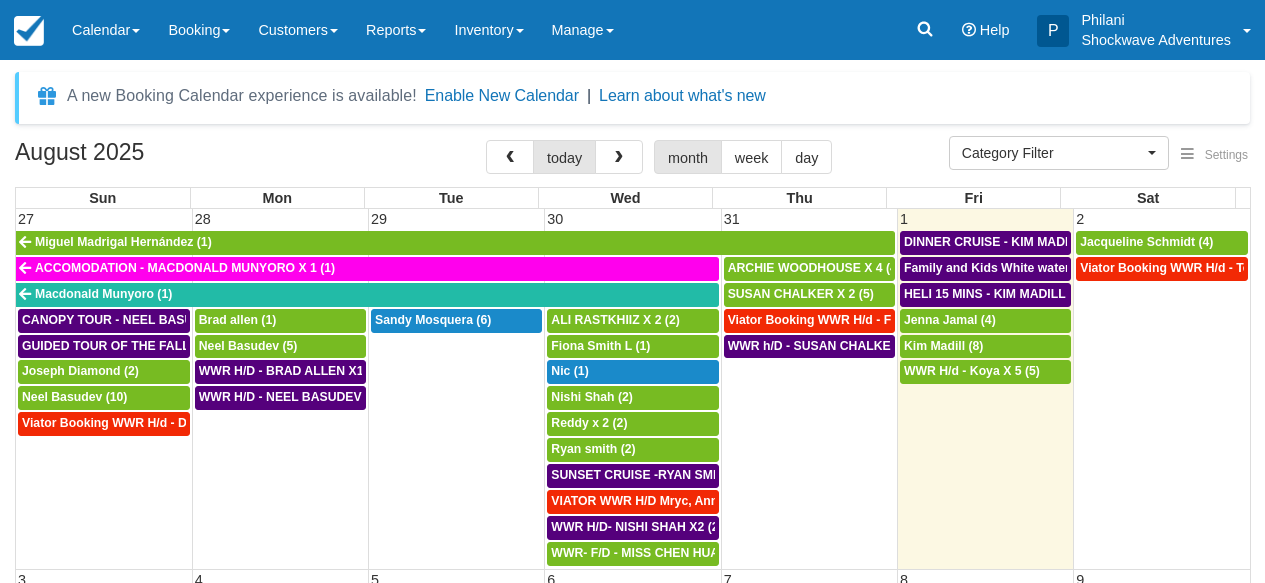 select 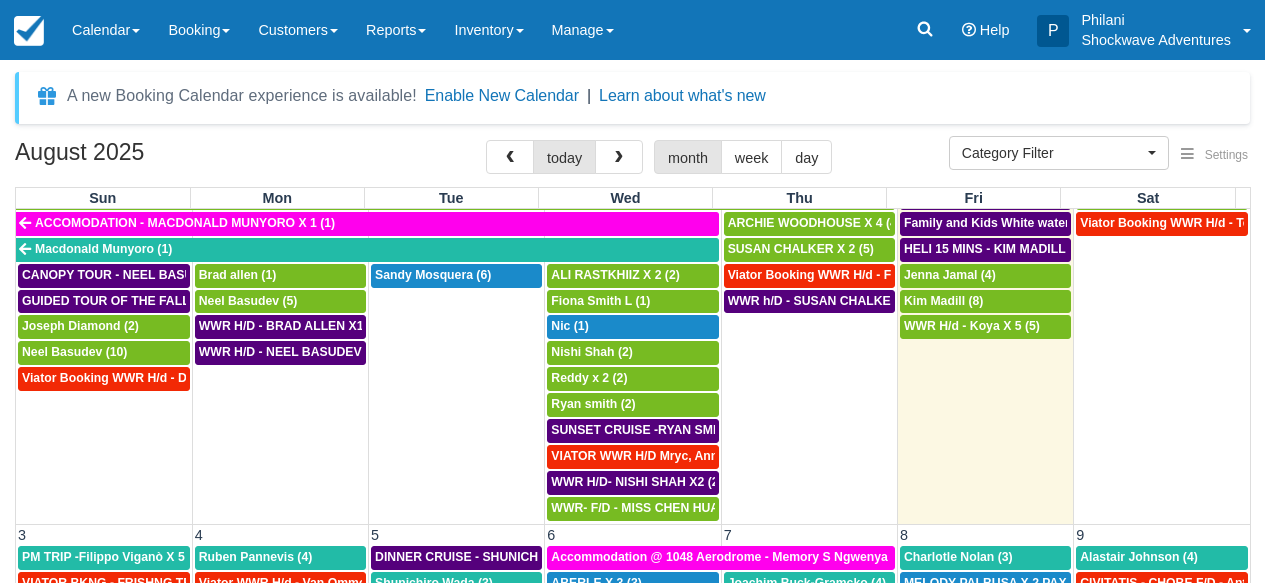 scroll, scrollTop: 0, scrollLeft: 0, axis: both 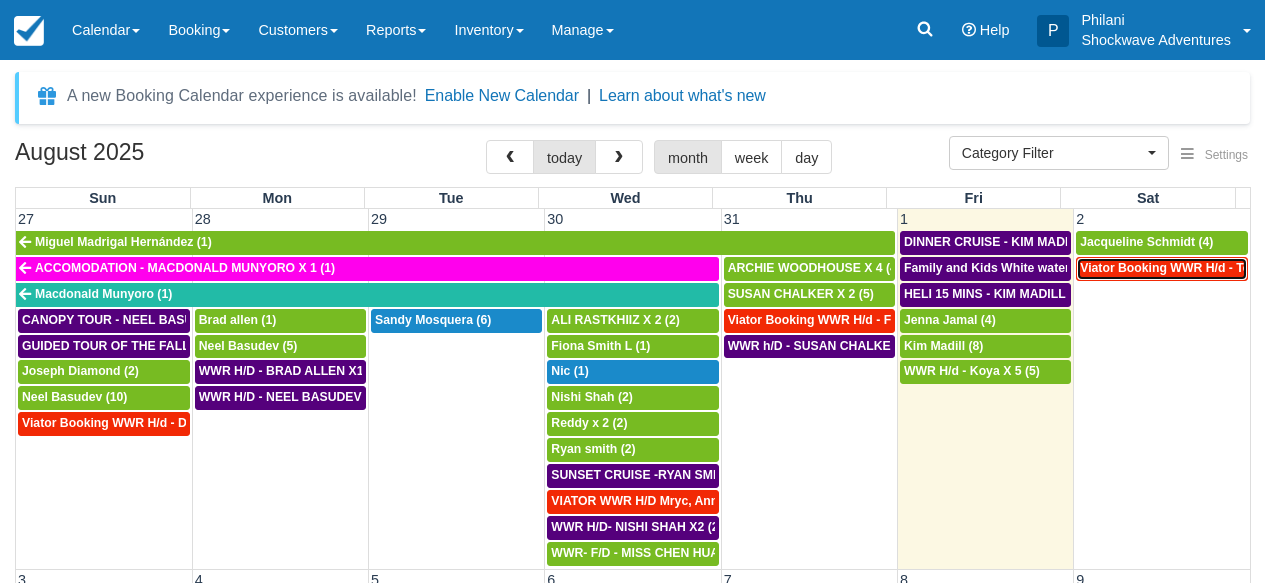 click on "Viator Booking WWR H/d - Teuscher, Craig  X 4 (4)" at bounding box center [1223, 268] 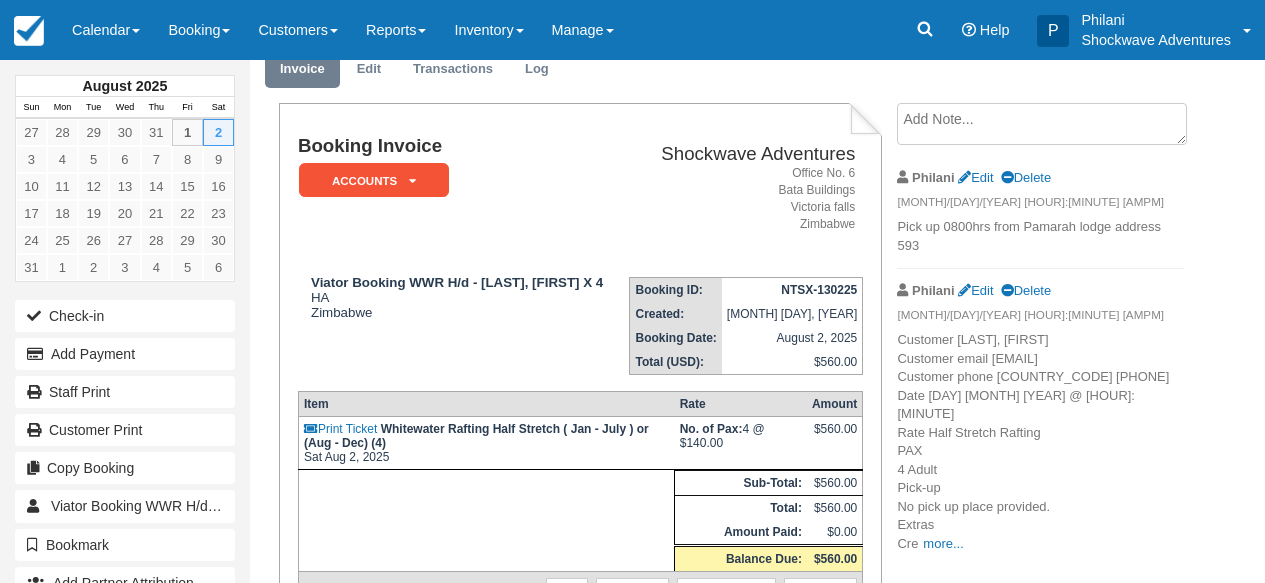scroll, scrollTop: 80, scrollLeft: 0, axis: vertical 